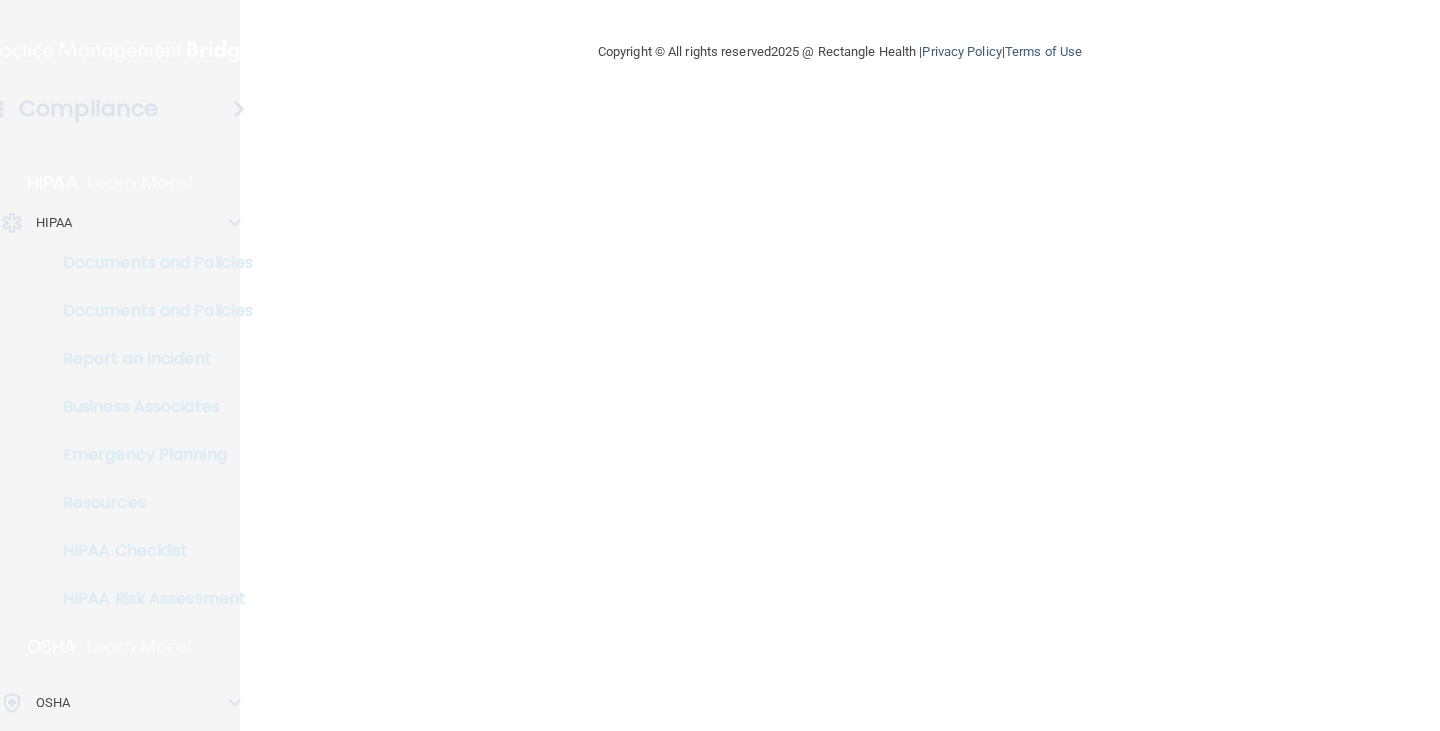 scroll, scrollTop: 0, scrollLeft: 0, axis: both 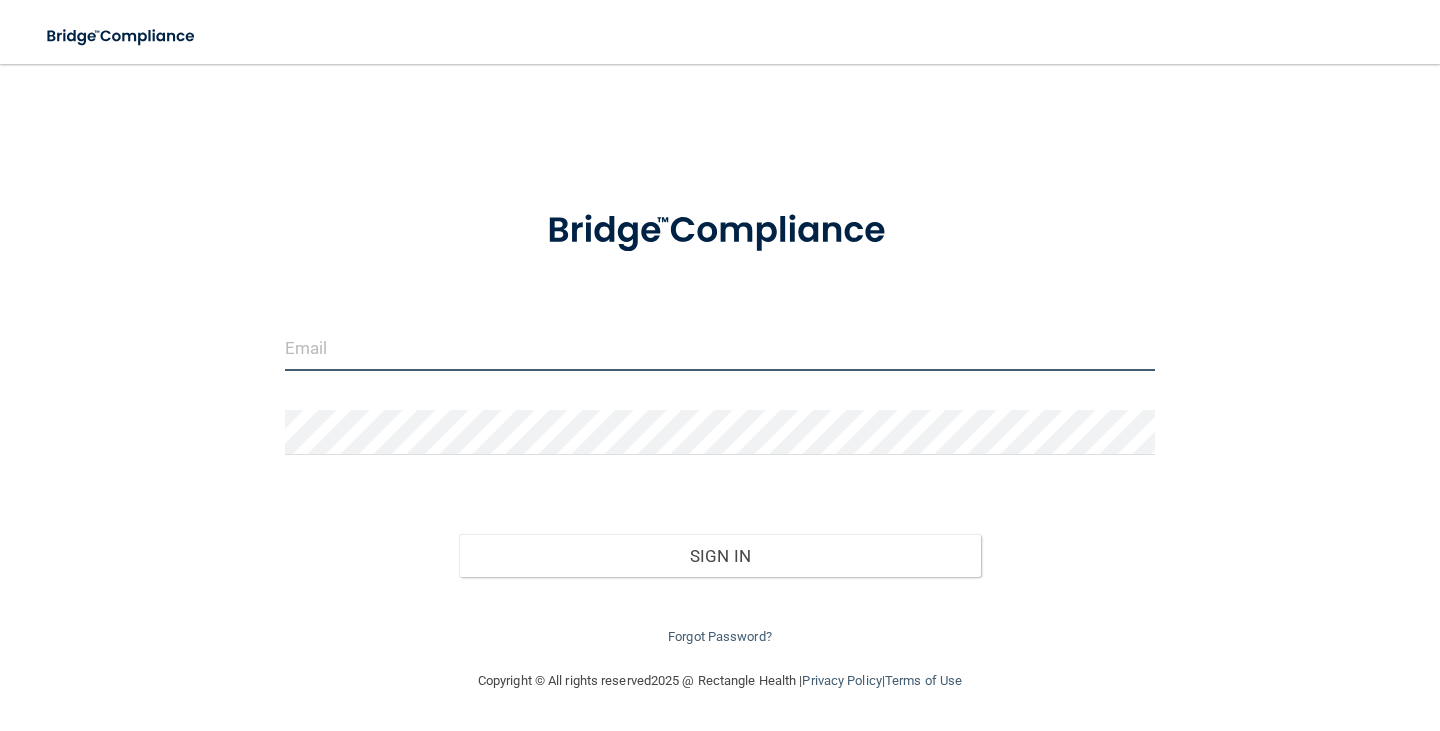 click on "Toggle navigation                                                                                                                                  Manage My Enterprise                  Manage My Location                                                                                                    Invalid email/password.     You don't have permission to access that page.       Sign In            Forgot Password?                          Copyright © All rights reserved  2025 @ Rectangle Health |  Privacy Policy  |  Terms of Use                                                Keyboard Shortcuts: ? Show / hide this help menu ×" at bounding box center (720, 365) 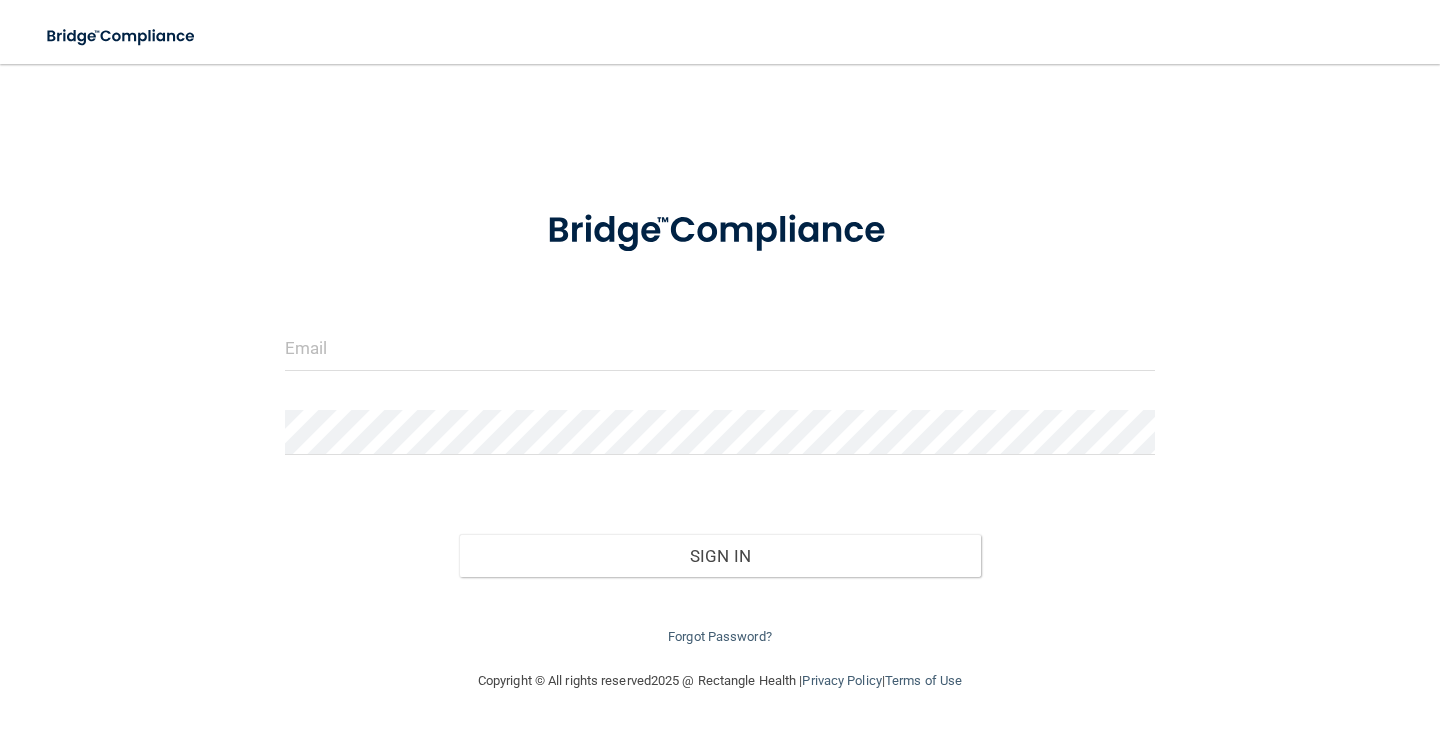 click on "Office Safe - Rectangle Health" at bounding box center (720, 767) 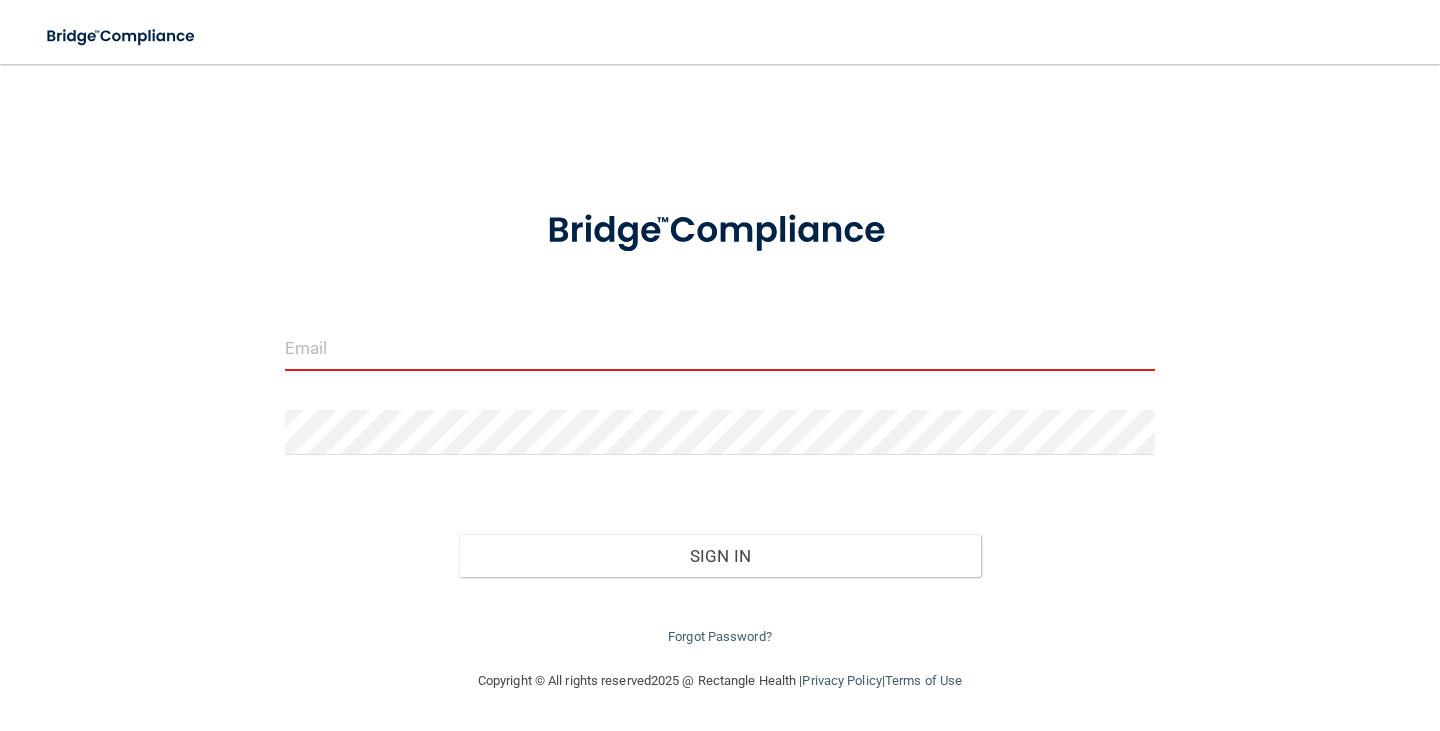 click at bounding box center (720, 356) 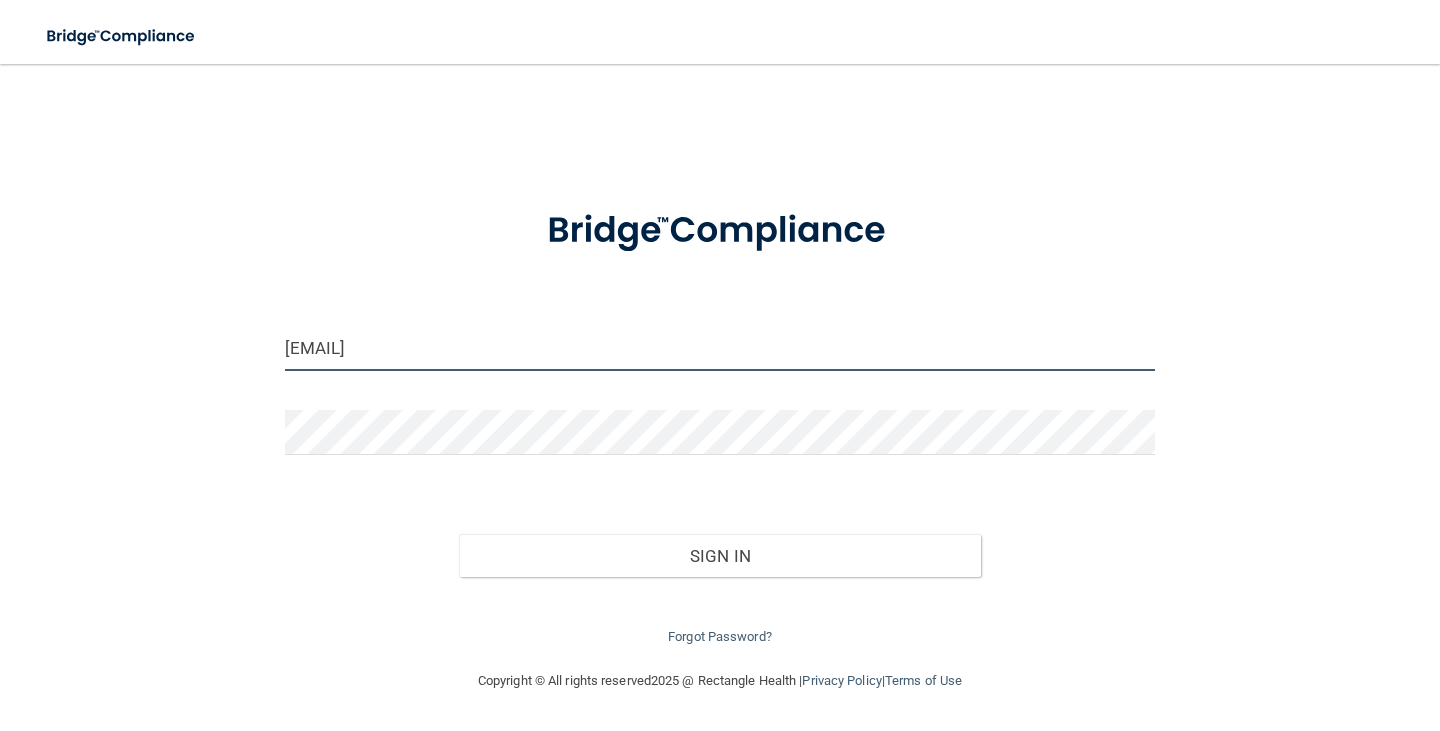 type on "[EMAIL]" 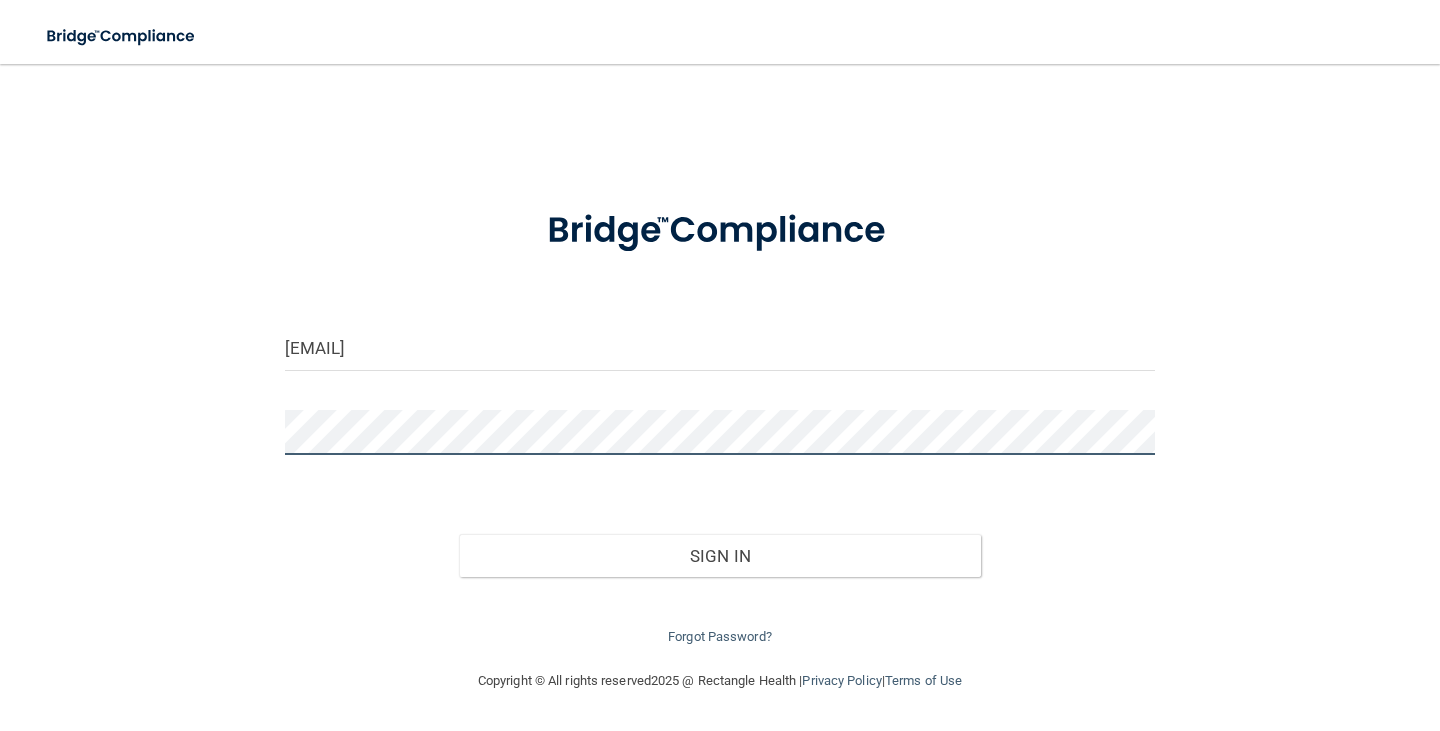 click on "Sign In" at bounding box center (720, 556) 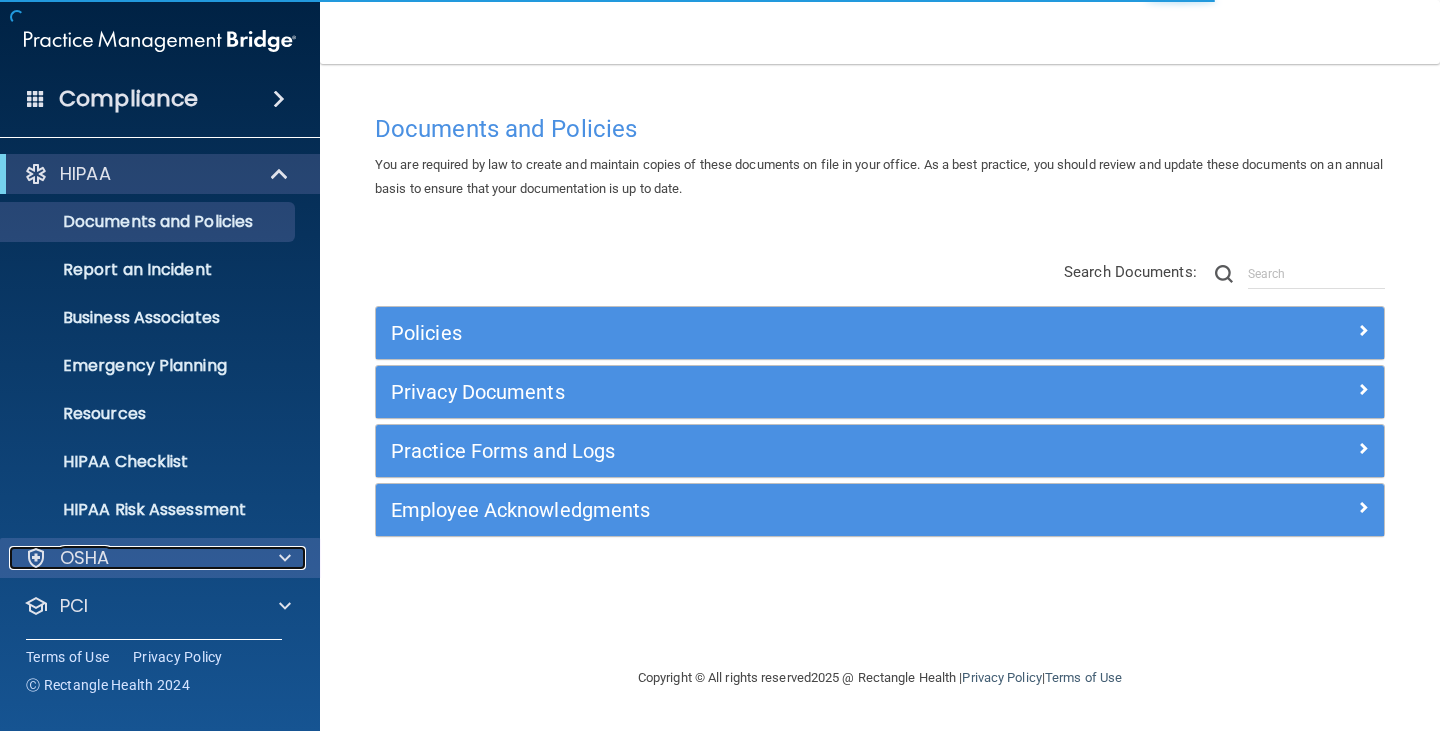 click on "OSHA" at bounding box center (133, 558) 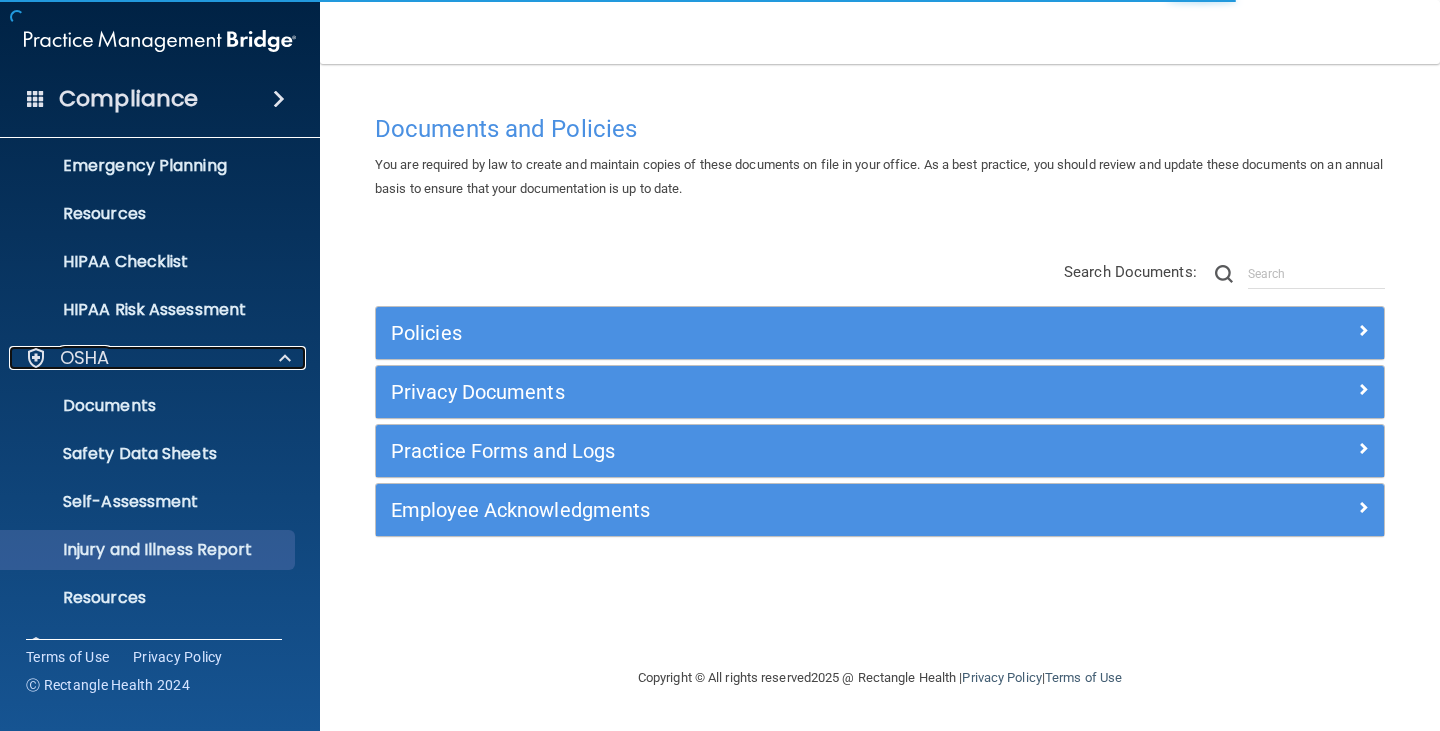 scroll, scrollTop: 339, scrollLeft: 0, axis: vertical 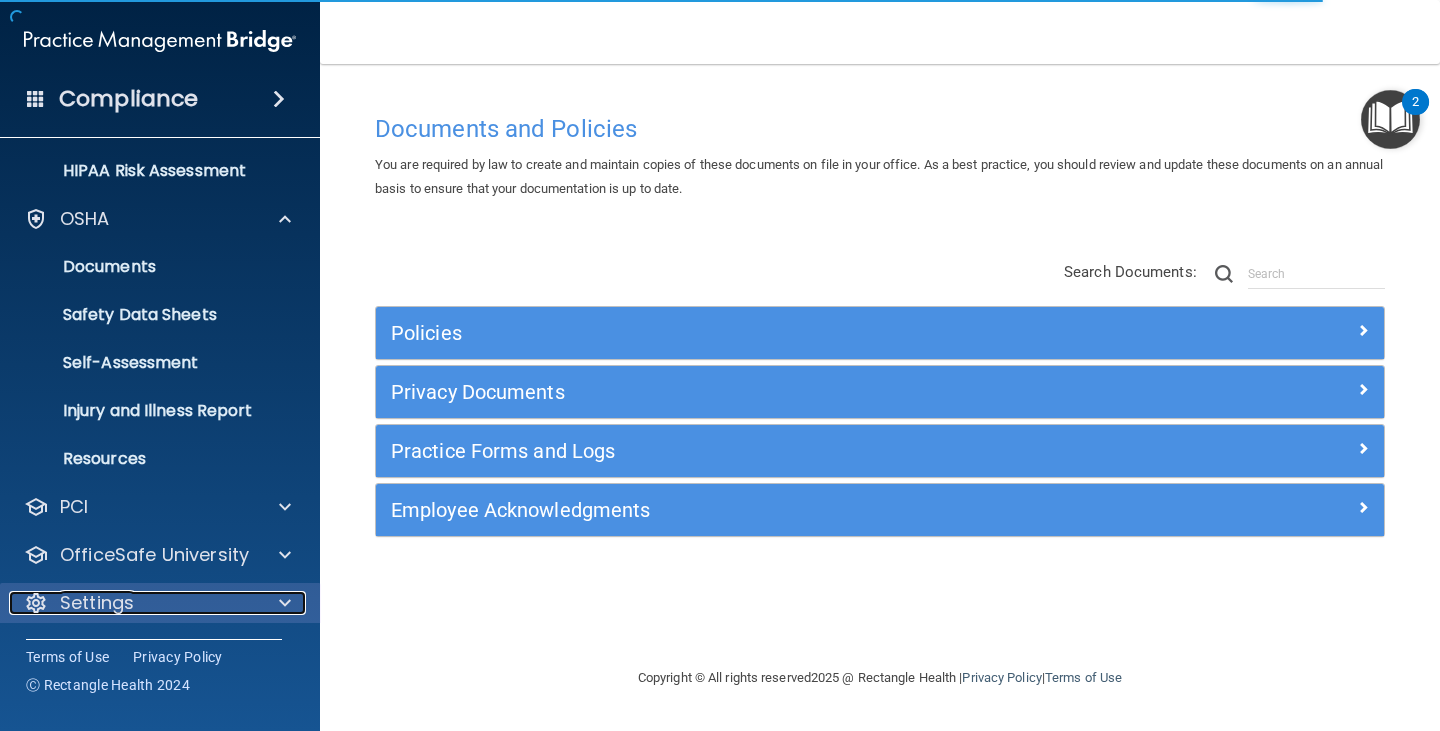 click on "Settings" at bounding box center [133, 603] 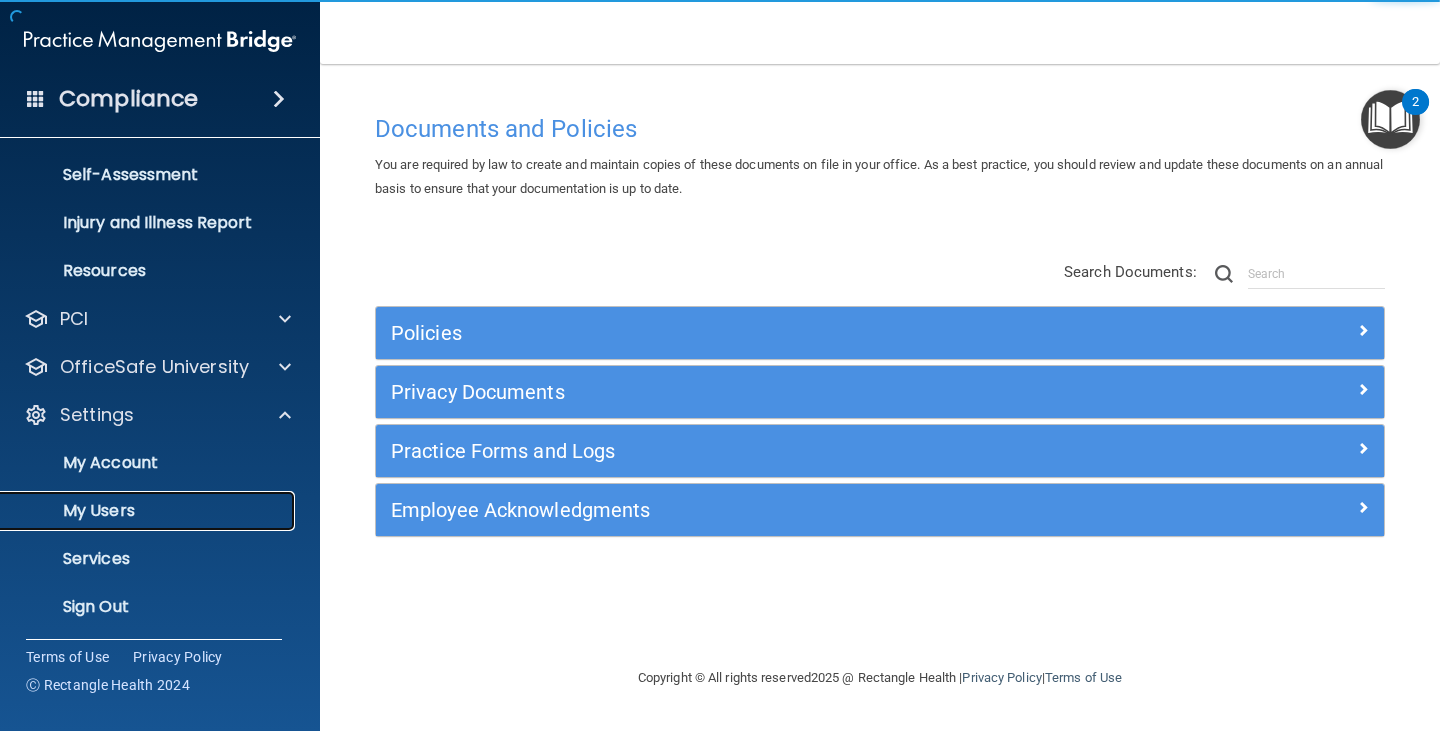 click on "My Users" at bounding box center [137, 511] 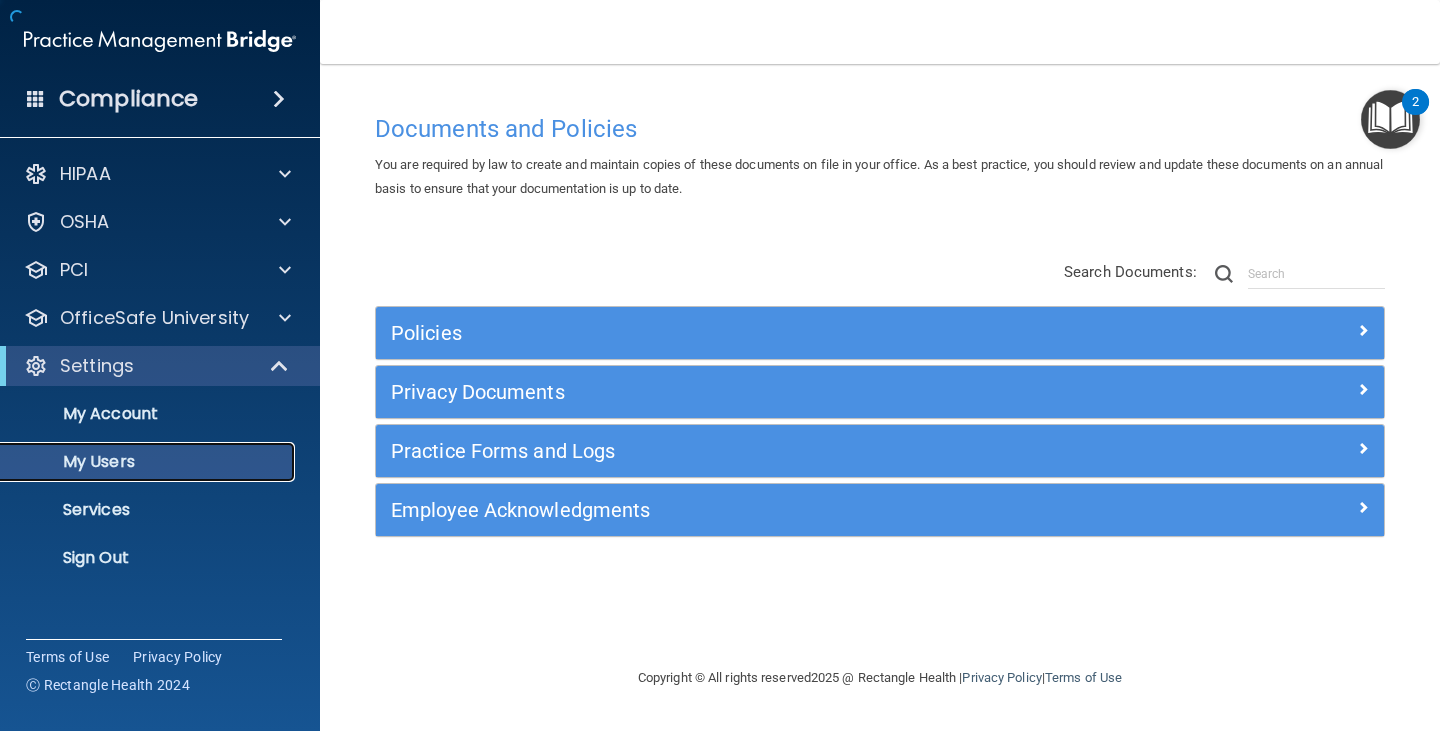 scroll, scrollTop: 0, scrollLeft: 0, axis: both 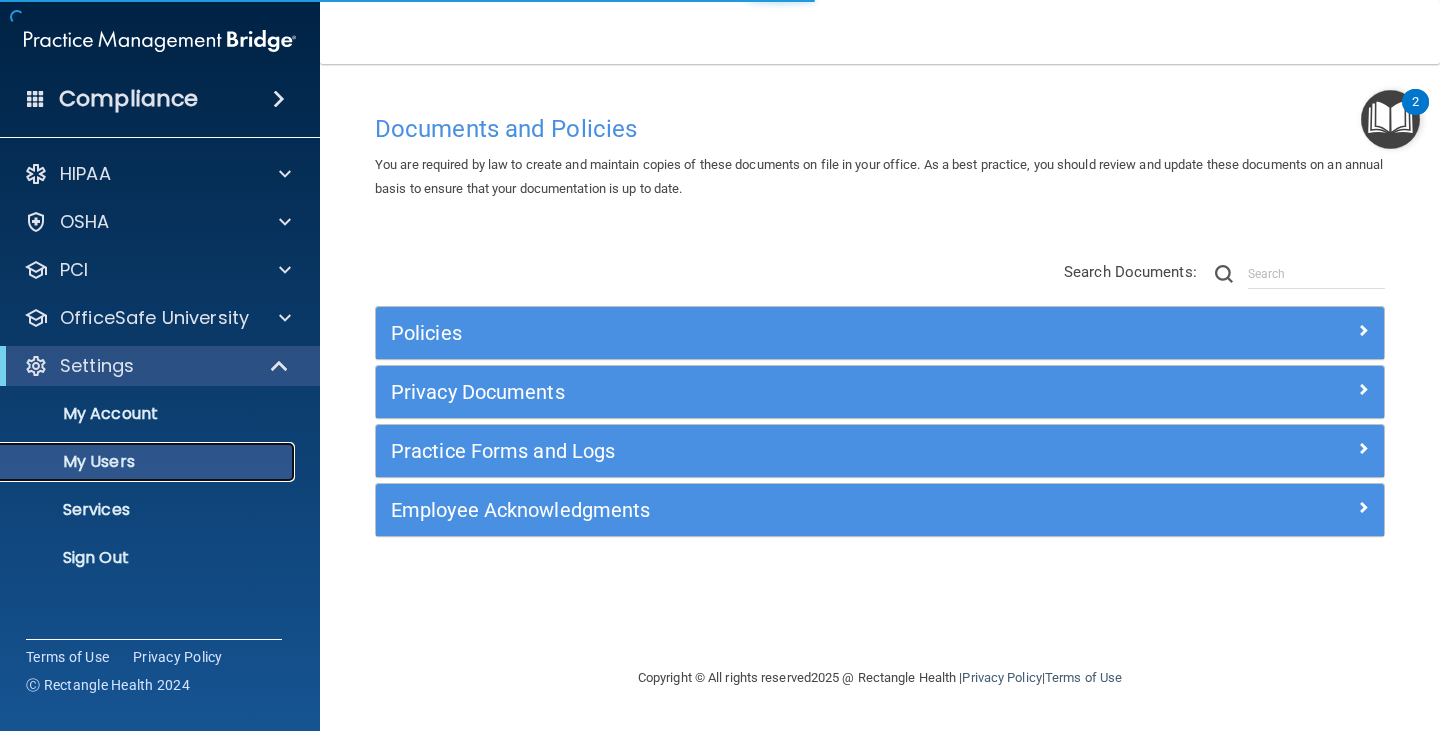 select on "20" 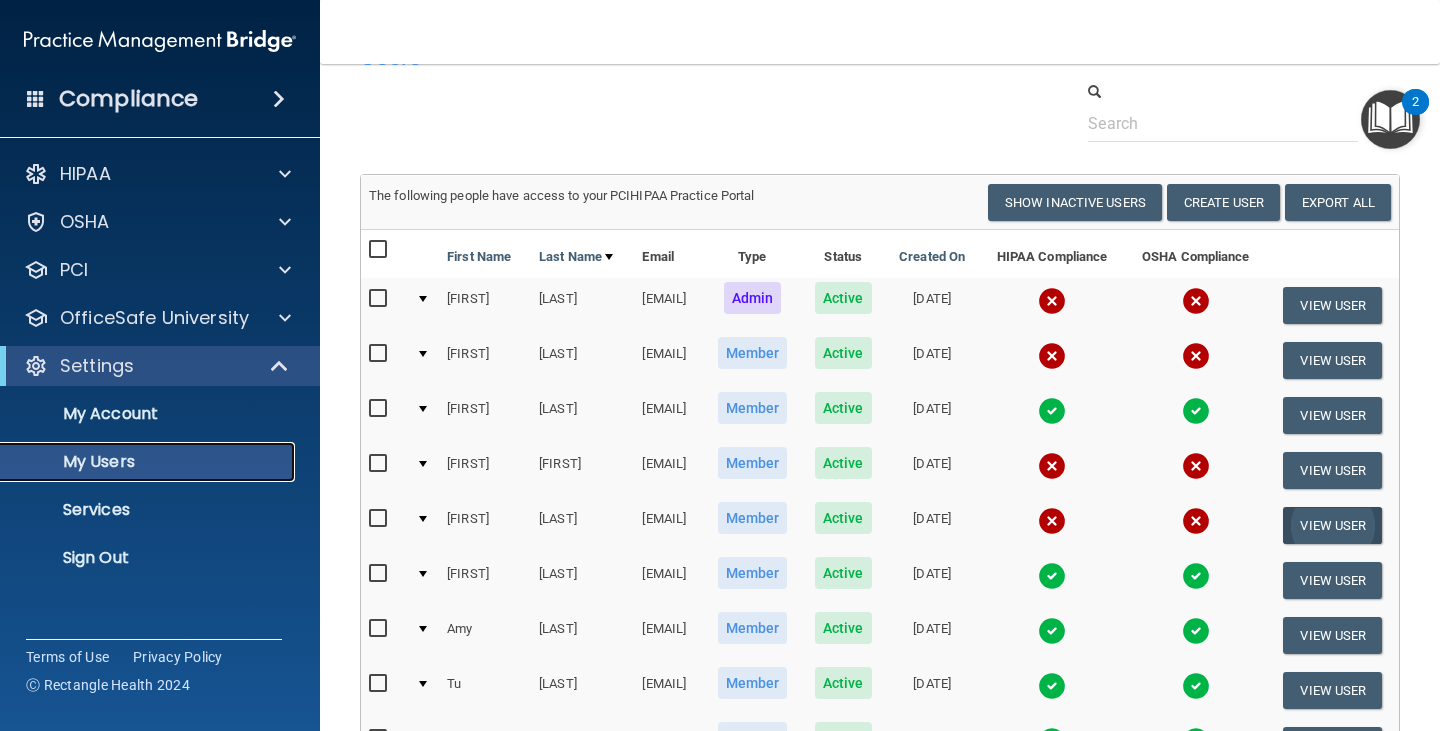 scroll, scrollTop: 100, scrollLeft: 0, axis: vertical 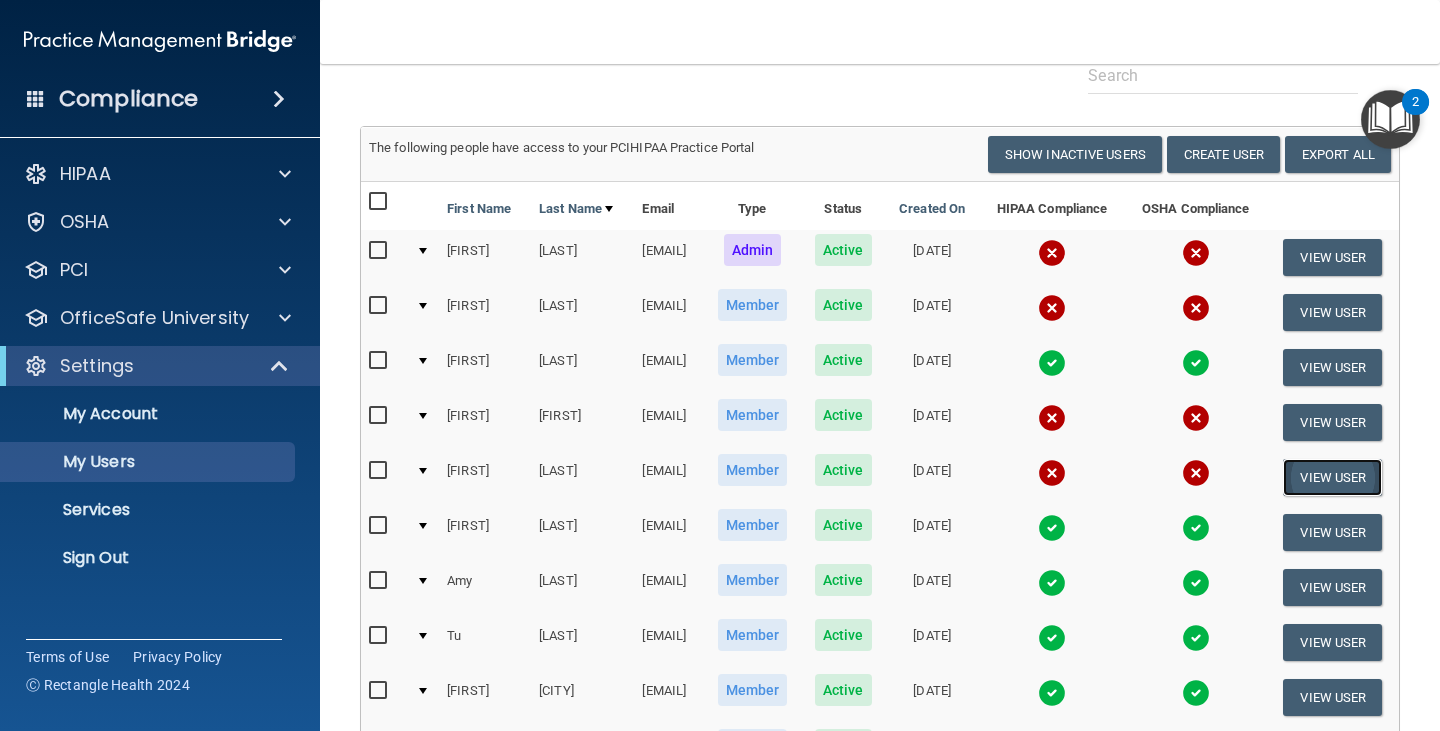 click on "View User" at bounding box center [1332, 477] 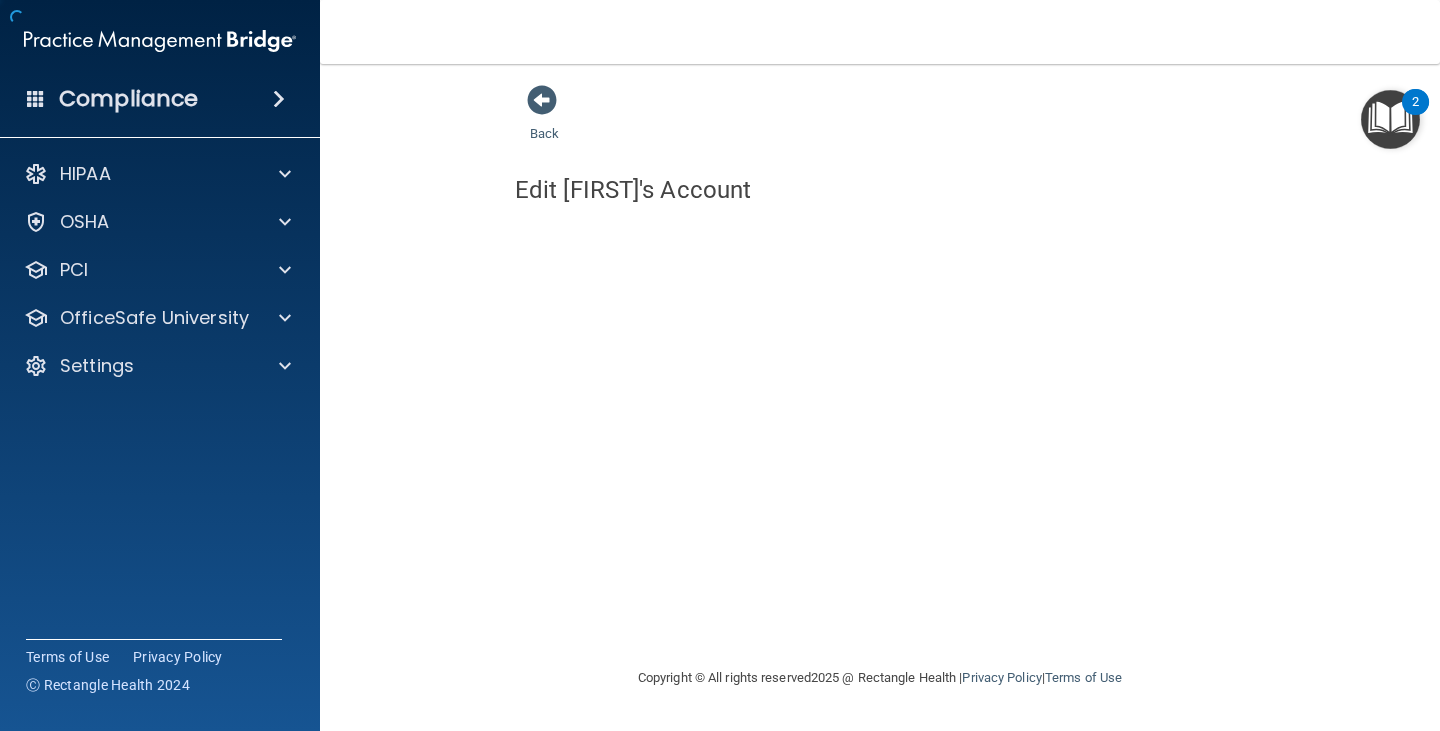 scroll, scrollTop: 0, scrollLeft: 0, axis: both 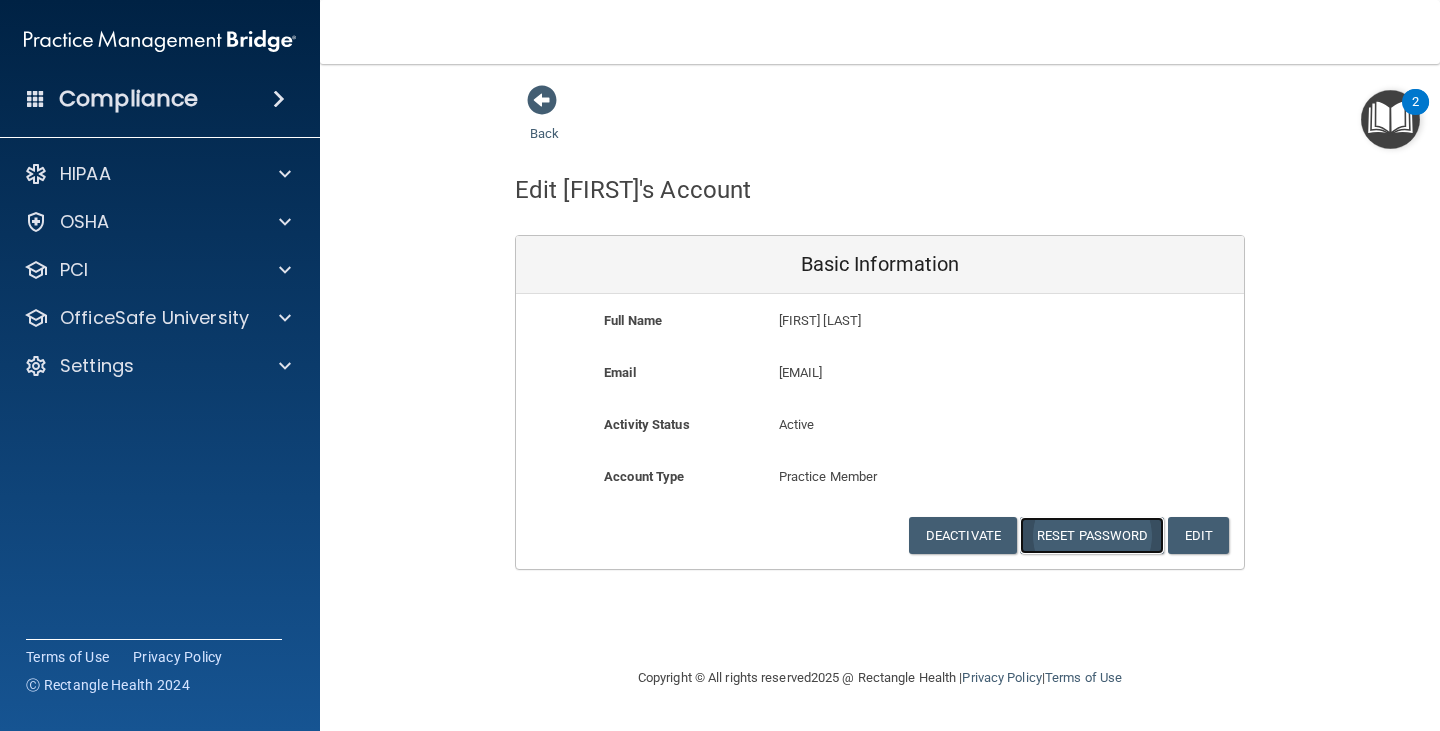 click on "Reset Password" at bounding box center [1092, 535] 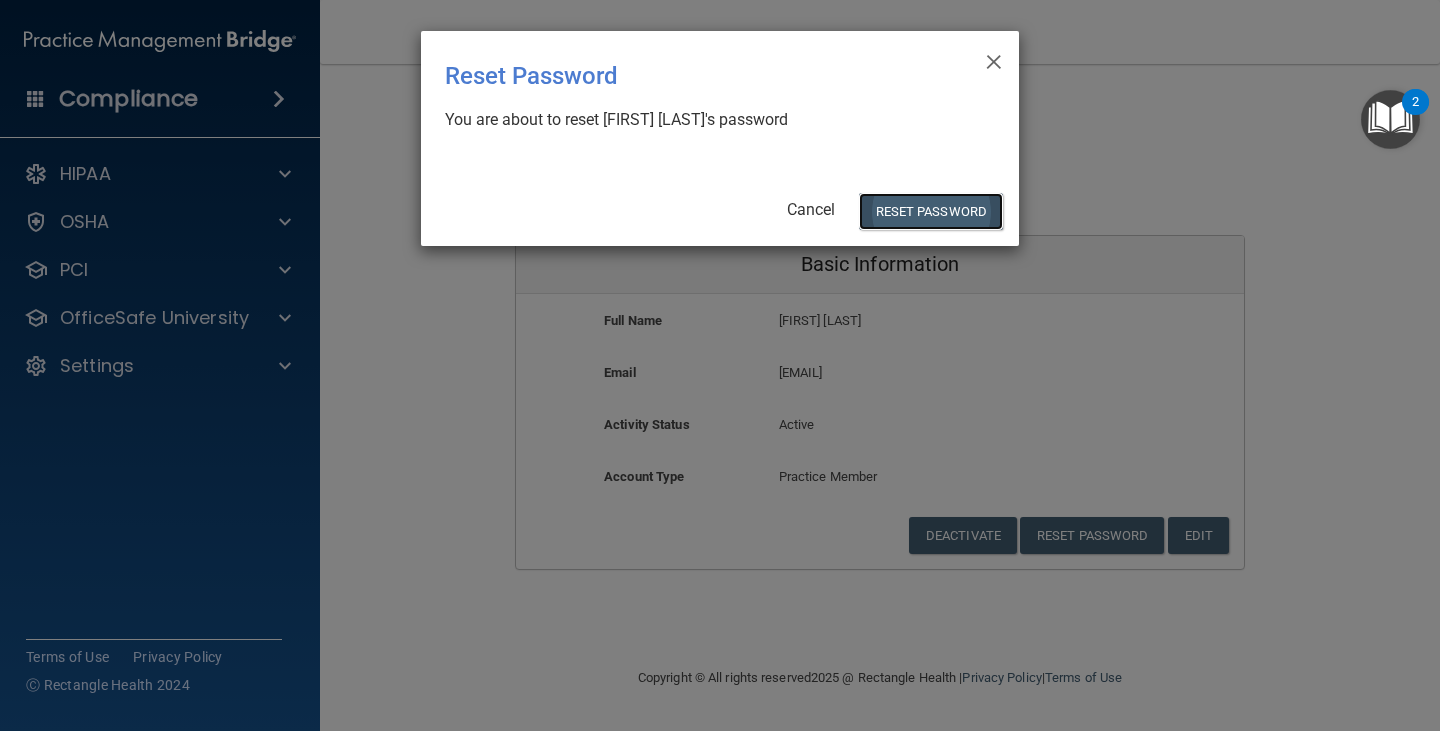 click on "Reset Password" at bounding box center [931, 211] 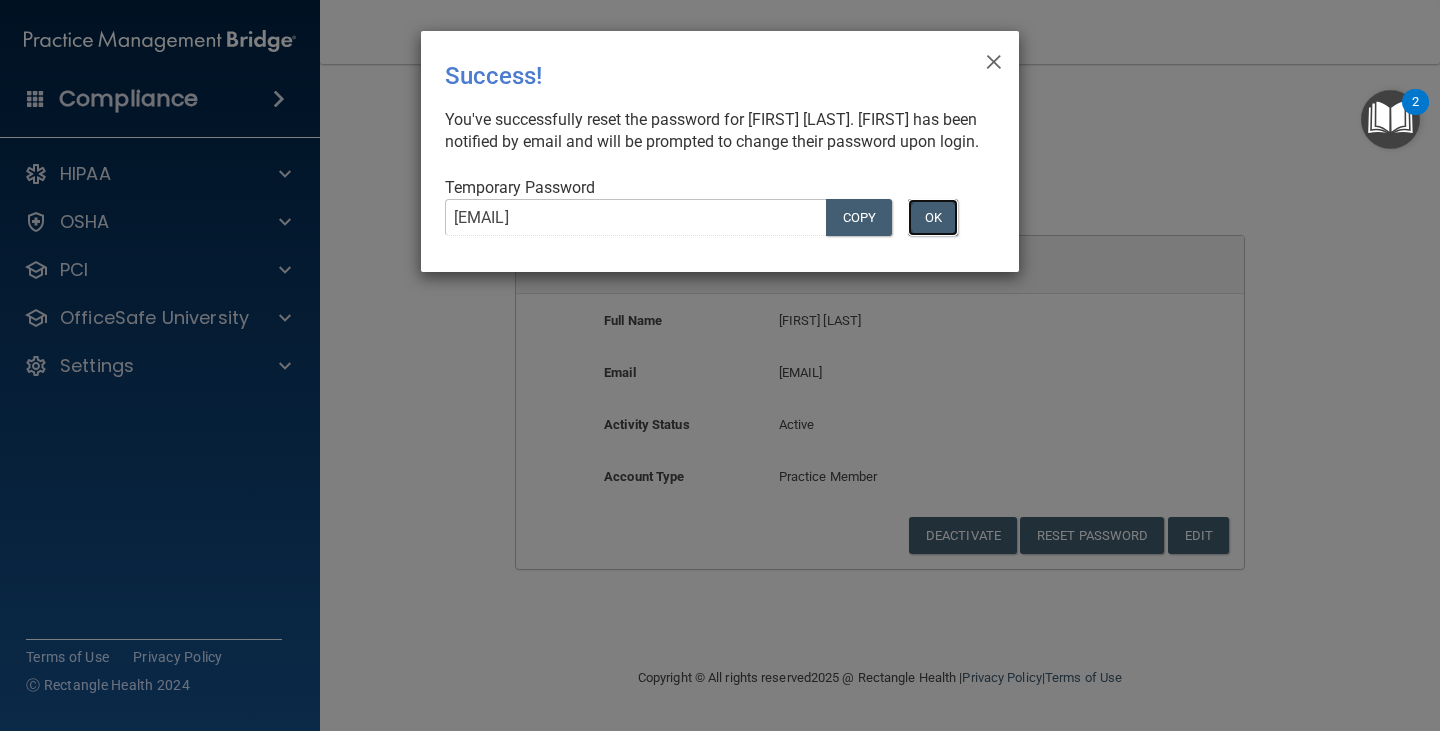 click on "OK" at bounding box center (933, 217) 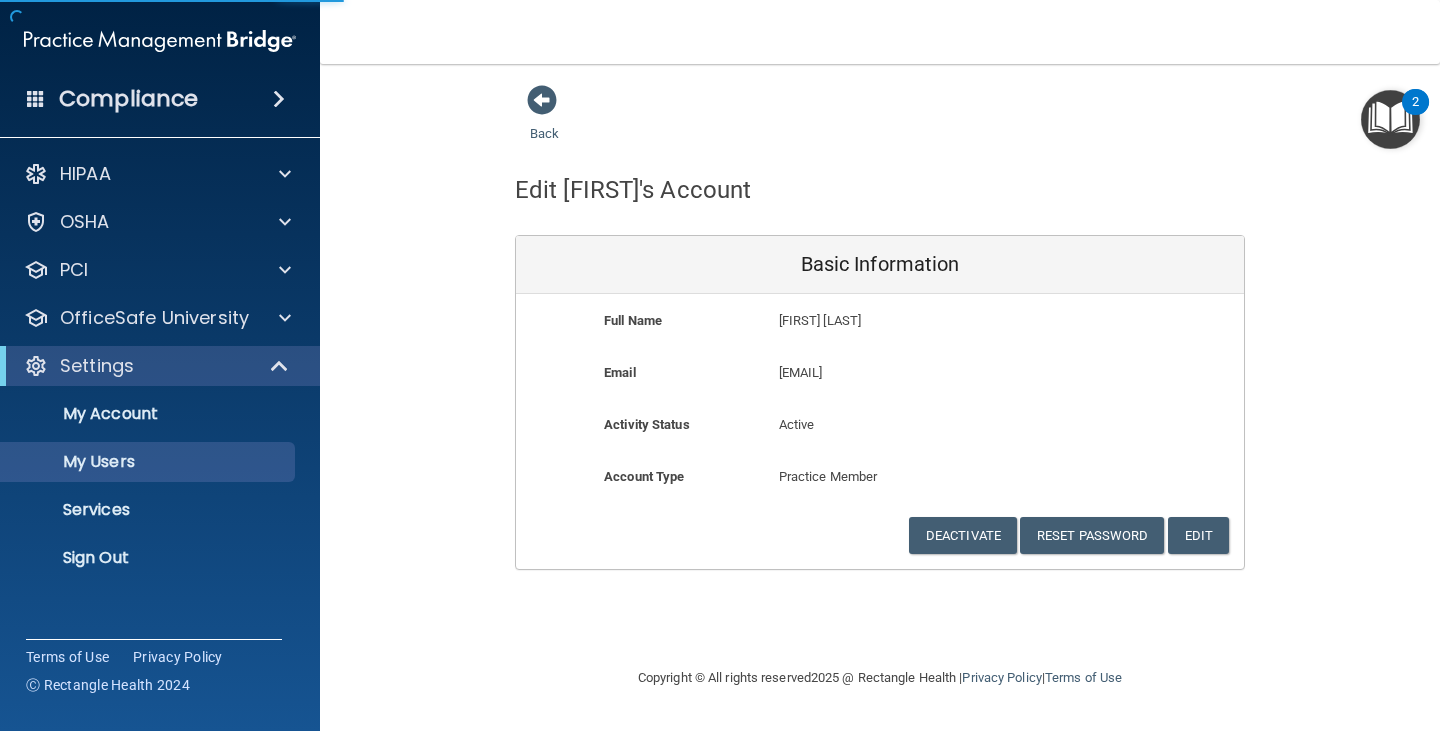 select on "20" 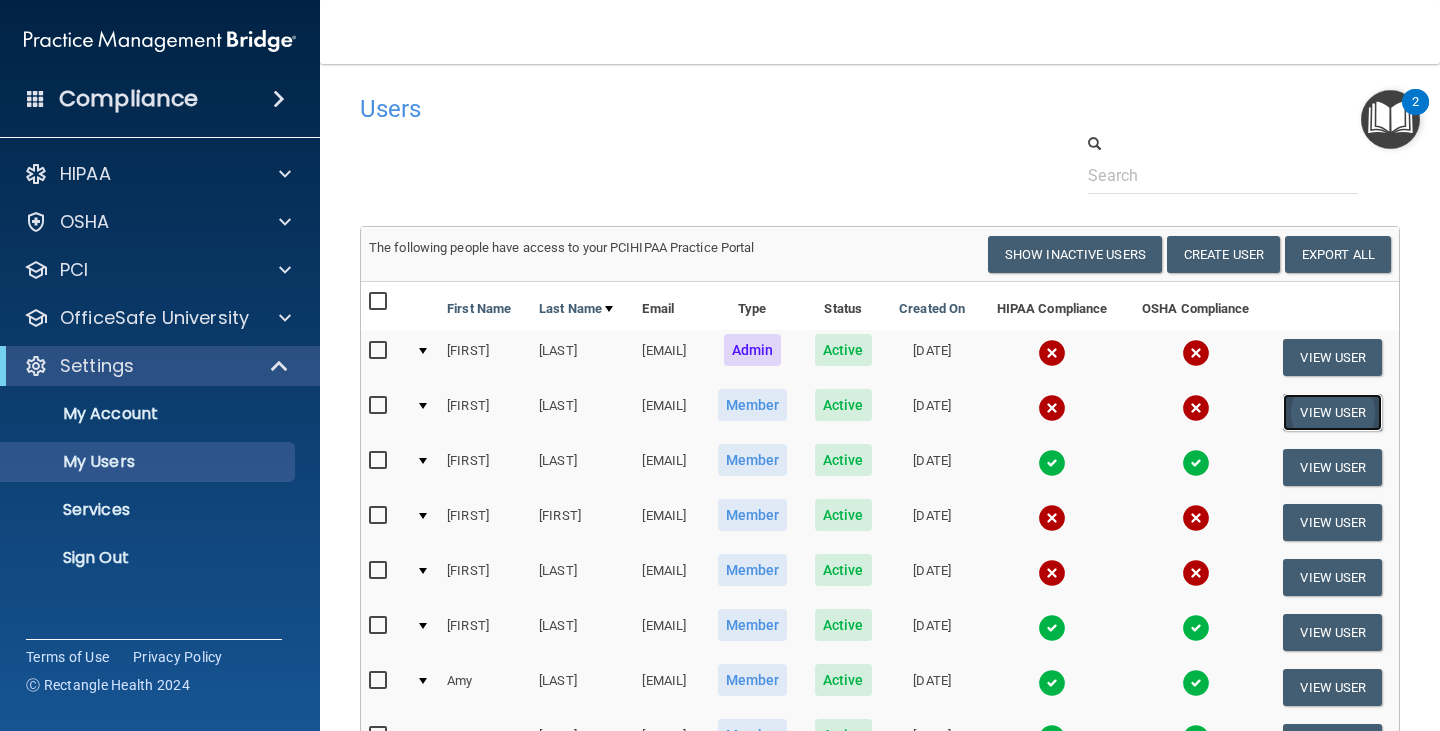 click on "View User" at bounding box center [1332, 412] 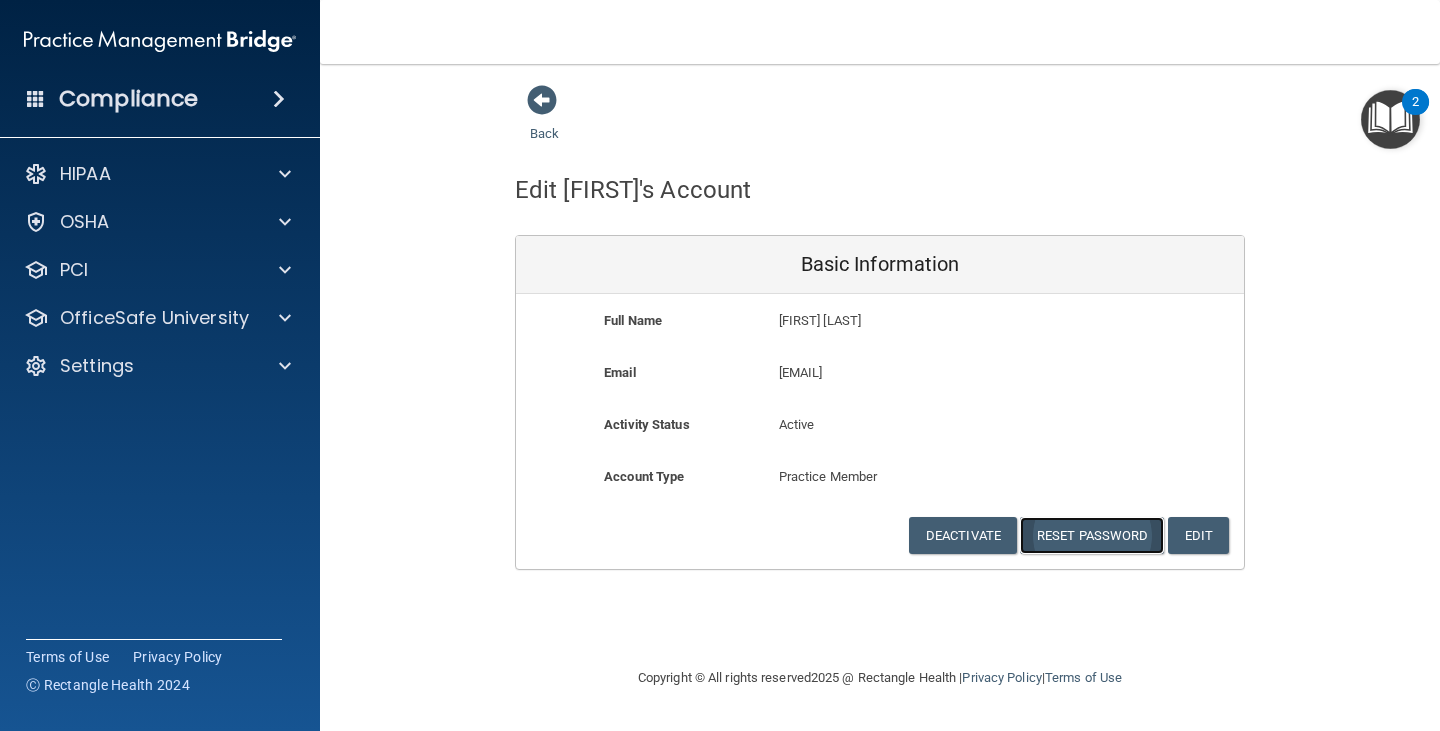 click on "Reset Password" at bounding box center [1092, 535] 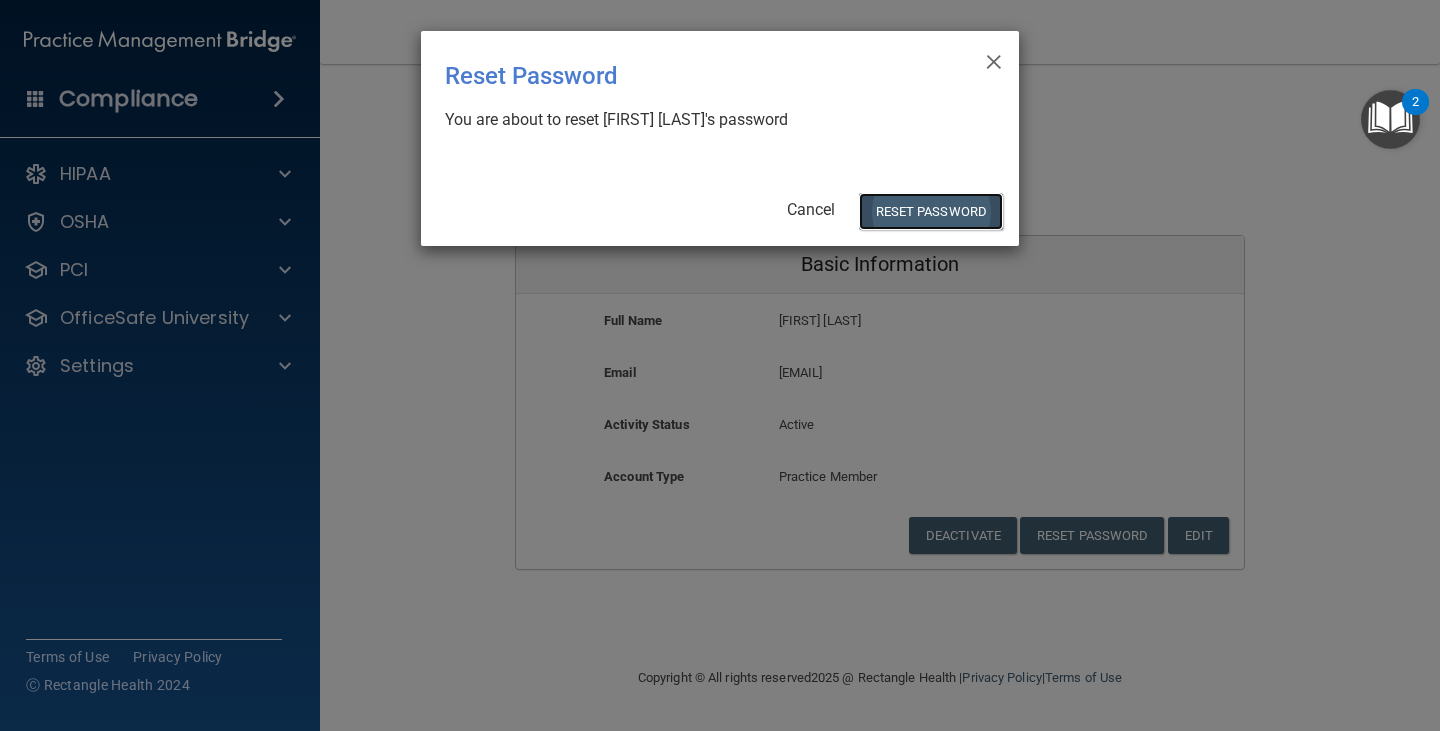 click on "Reset Password" at bounding box center (931, 211) 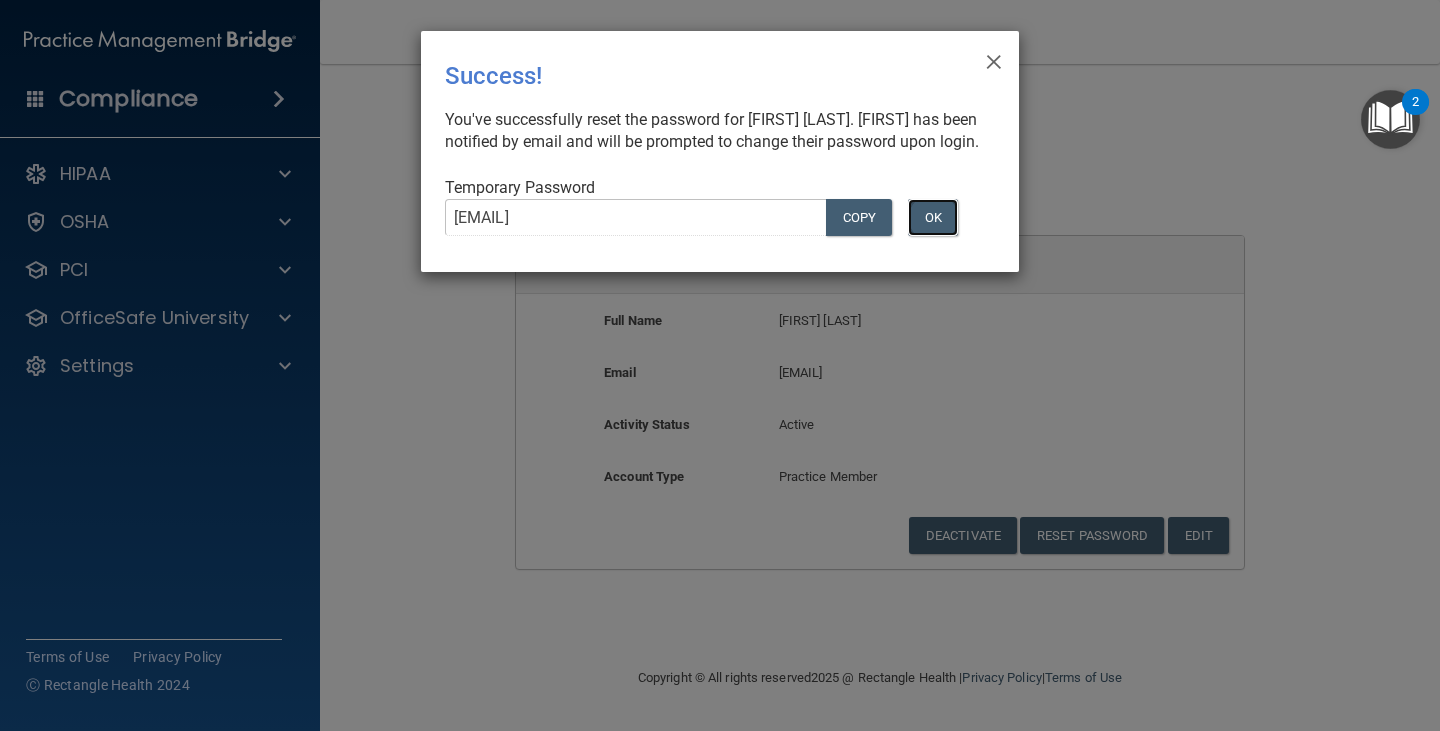 click on "OK" at bounding box center [933, 217] 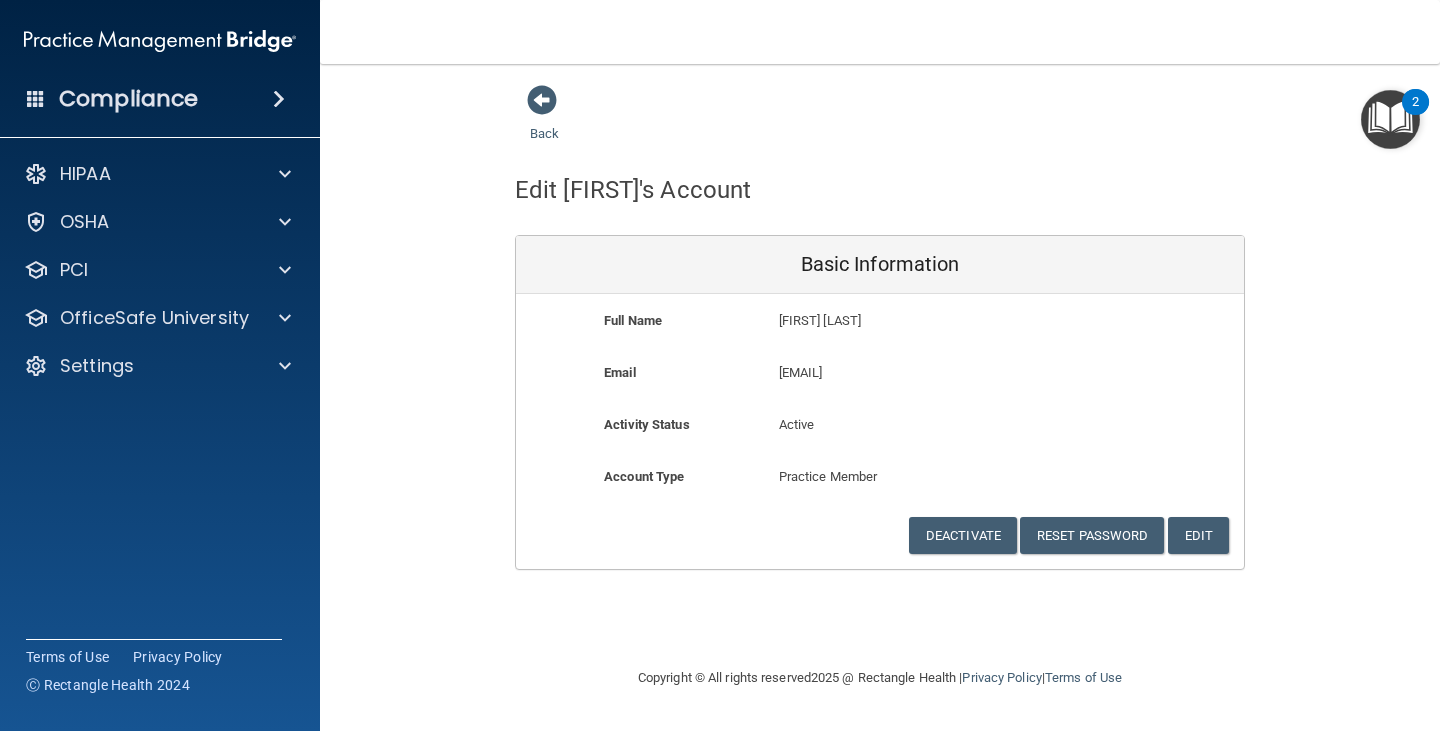 click on "Back" at bounding box center [576, 115] 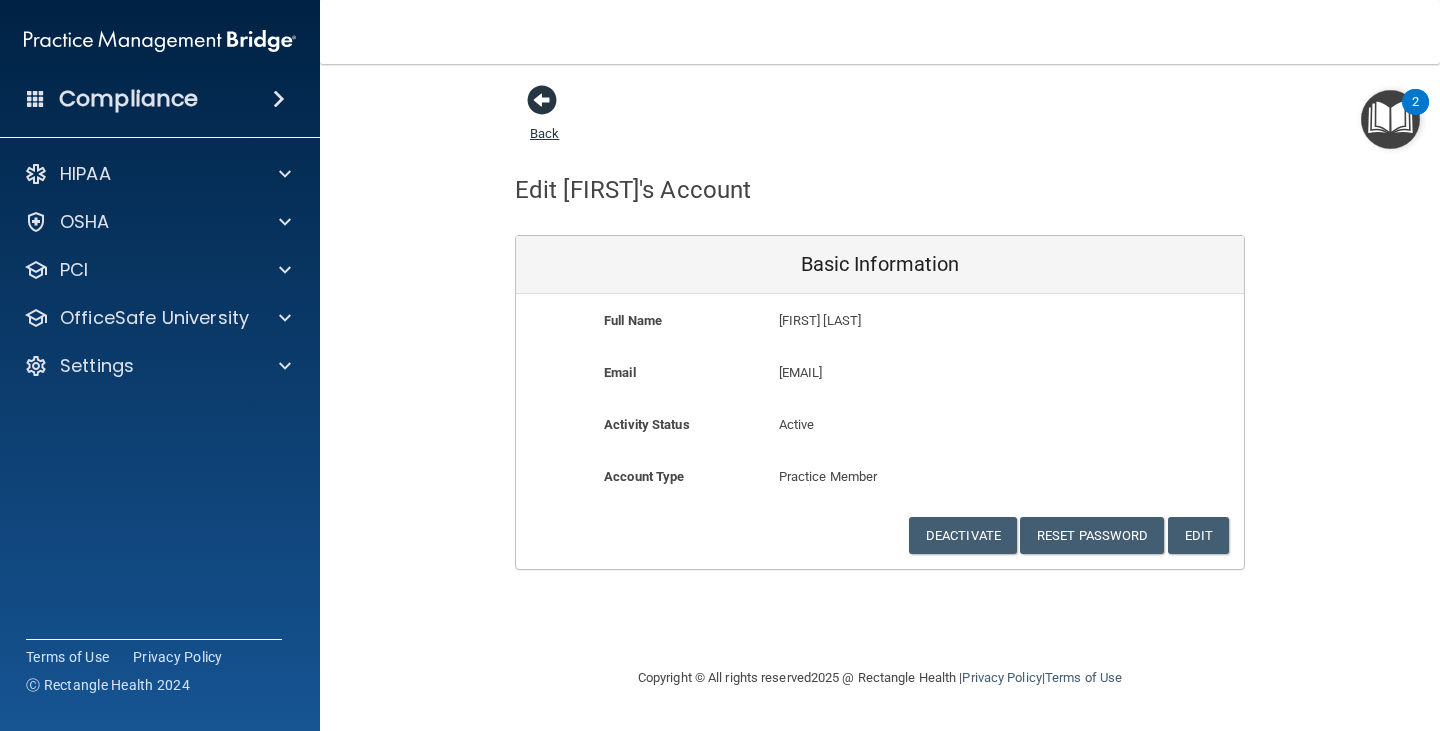 click at bounding box center (542, 100) 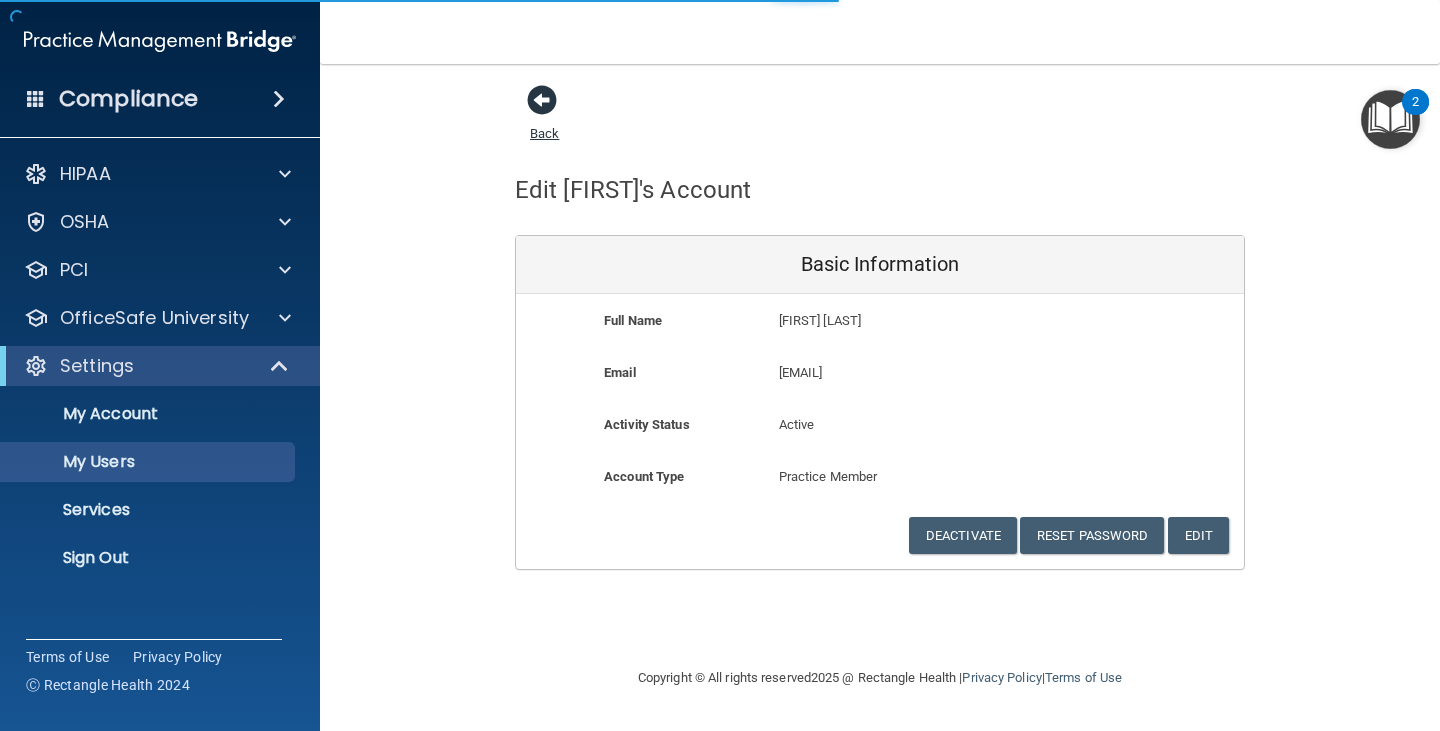 select on "20" 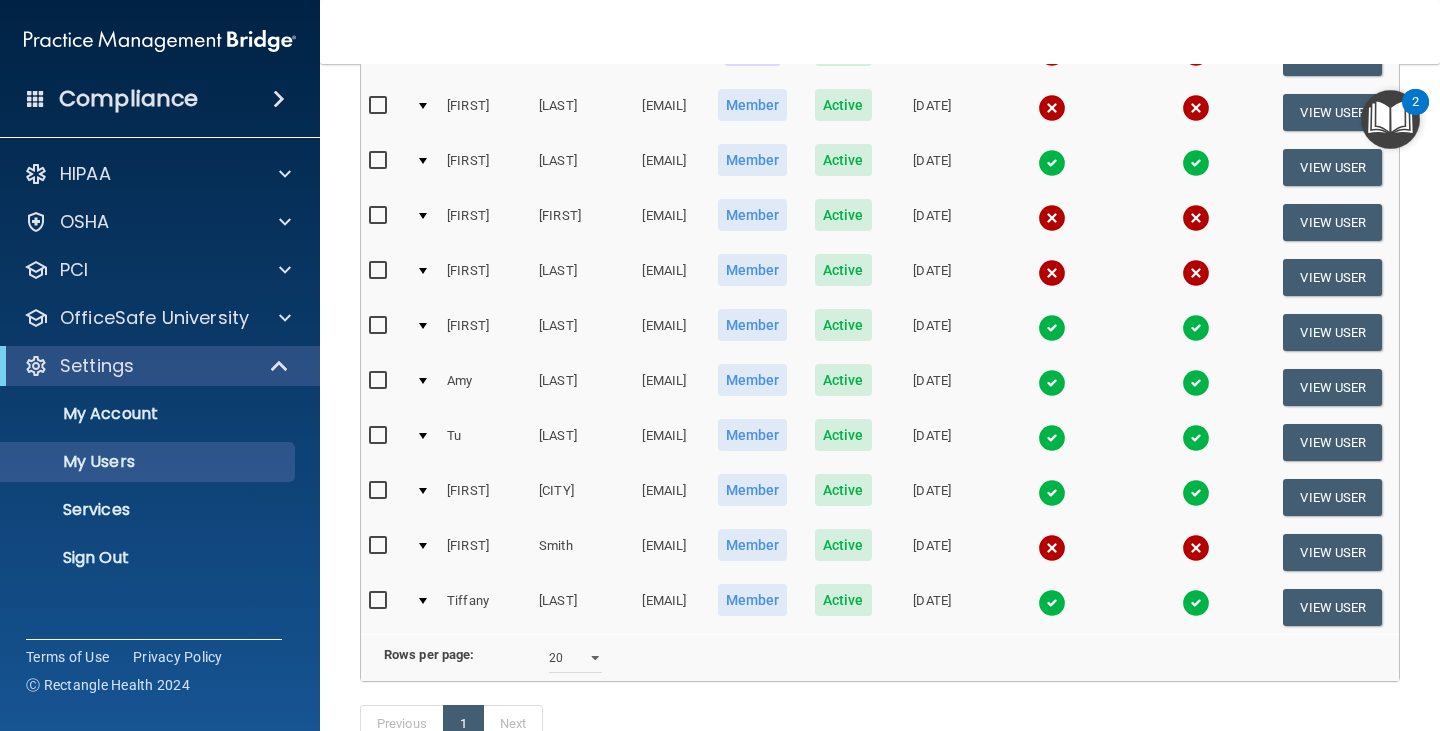 scroll, scrollTop: 470, scrollLeft: 0, axis: vertical 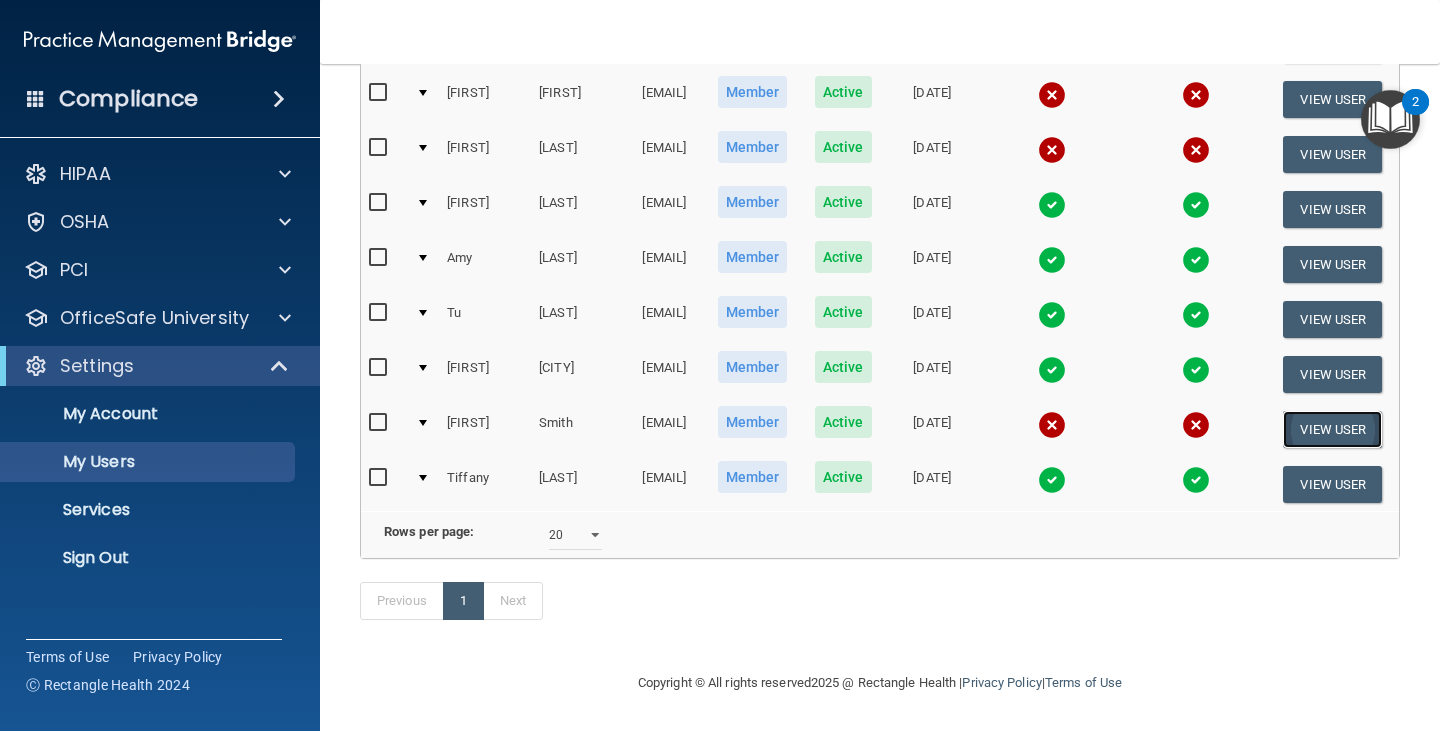 click on "View User" at bounding box center (1332, 429) 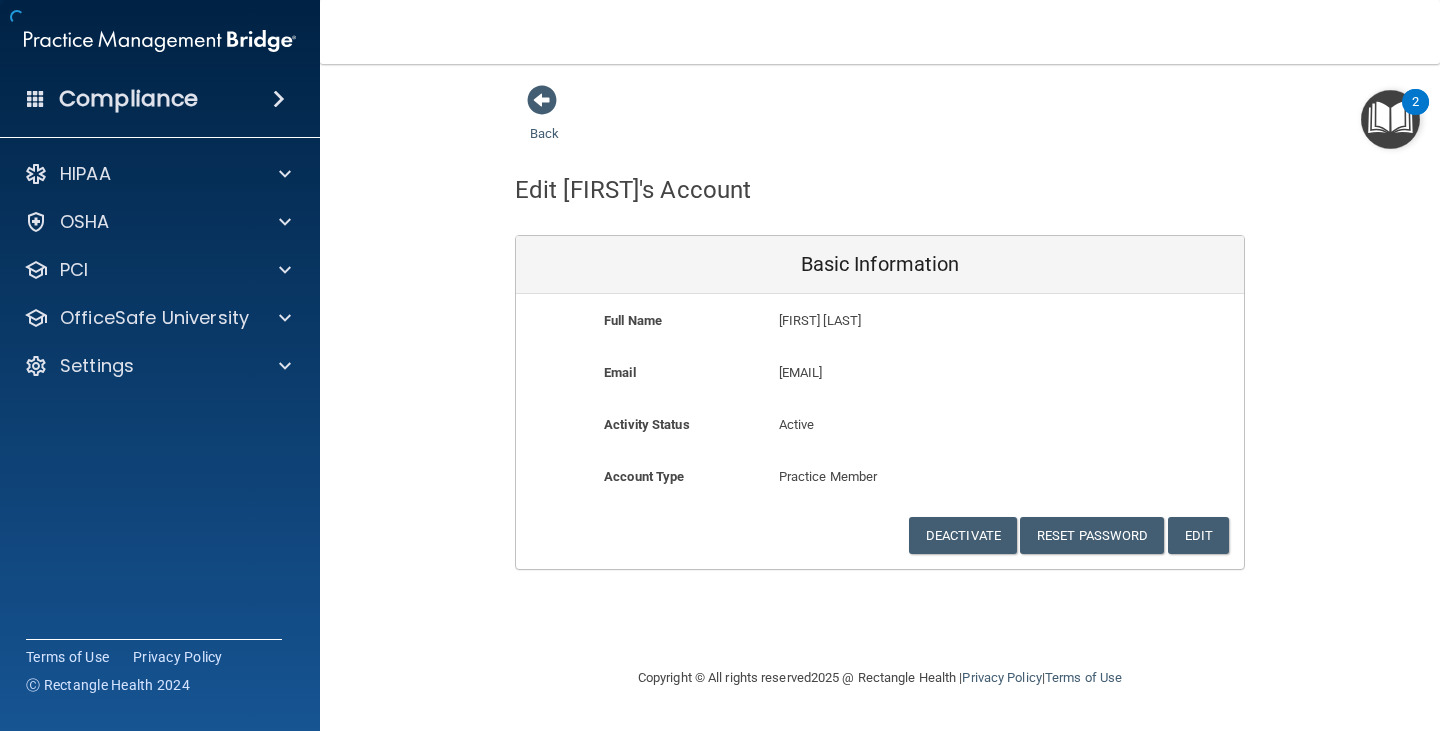 scroll, scrollTop: 0, scrollLeft: 0, axis: both 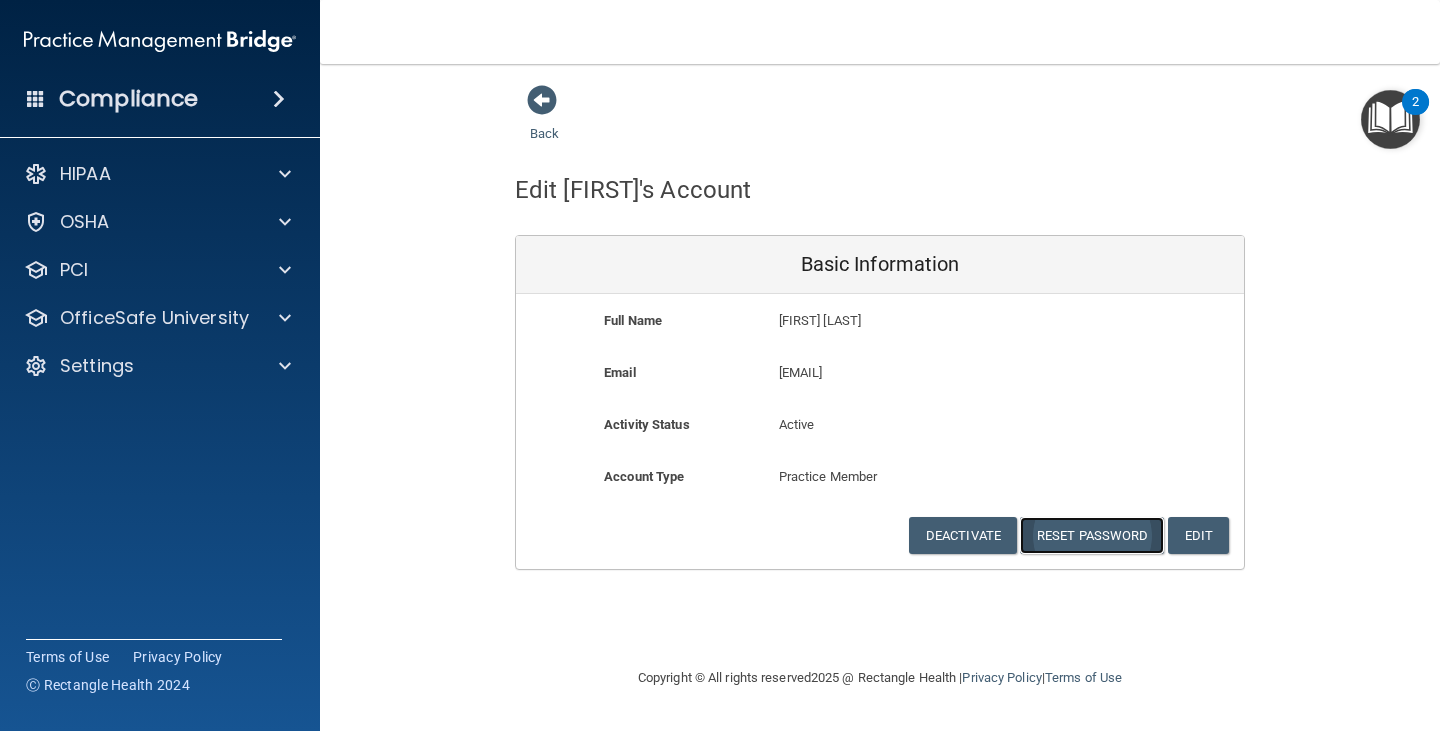 click on "Reset Password" at bounding box center (1092, 535) 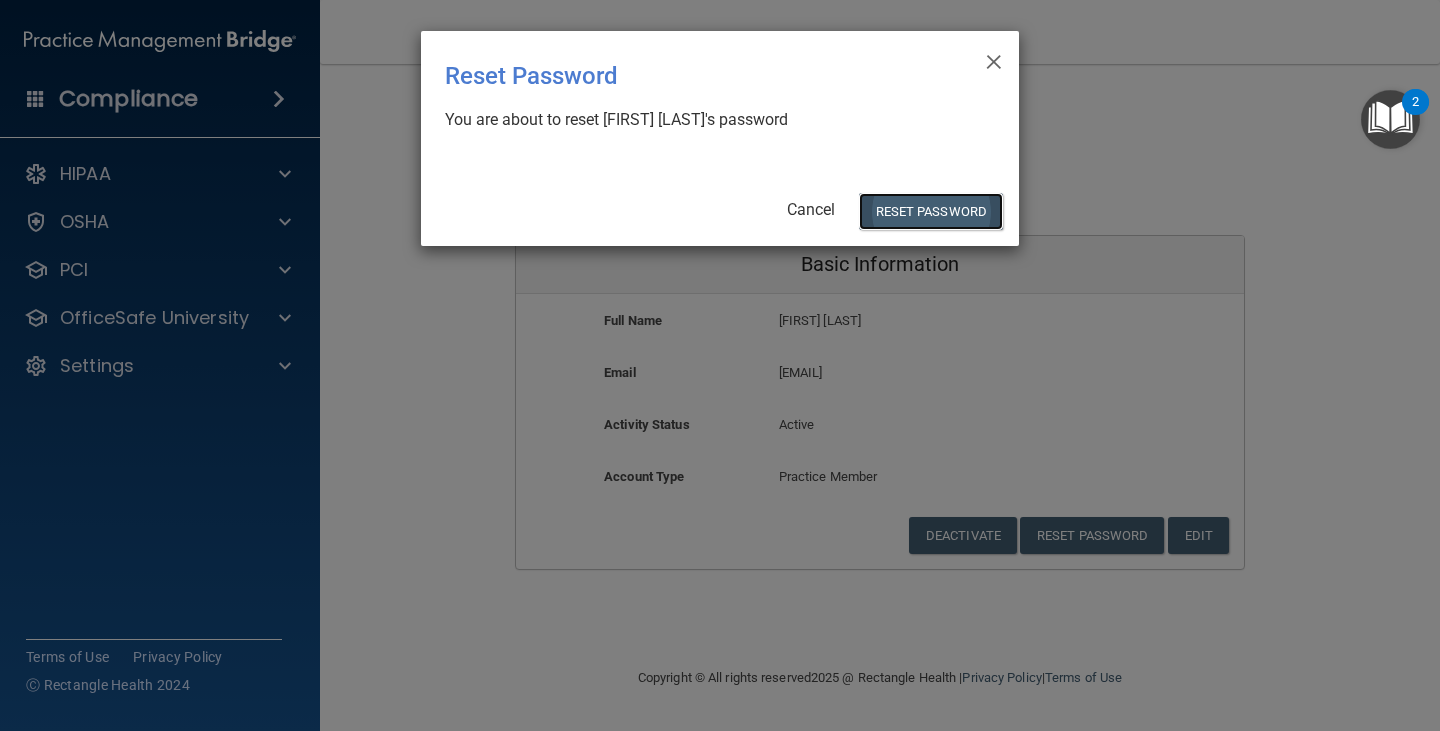 click on "Reset Password" at bounding box center [931, 211] 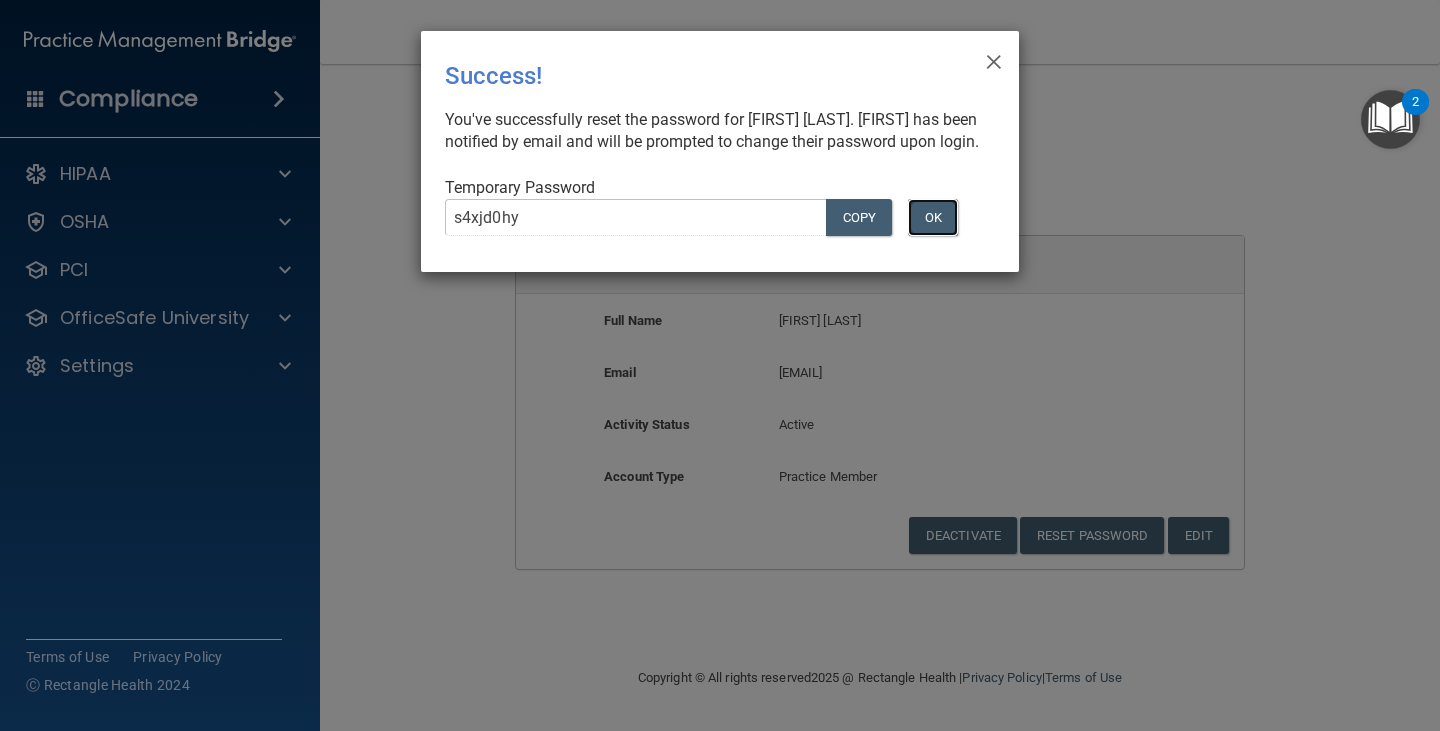 click on "OK" at bounding box center [933, 217] 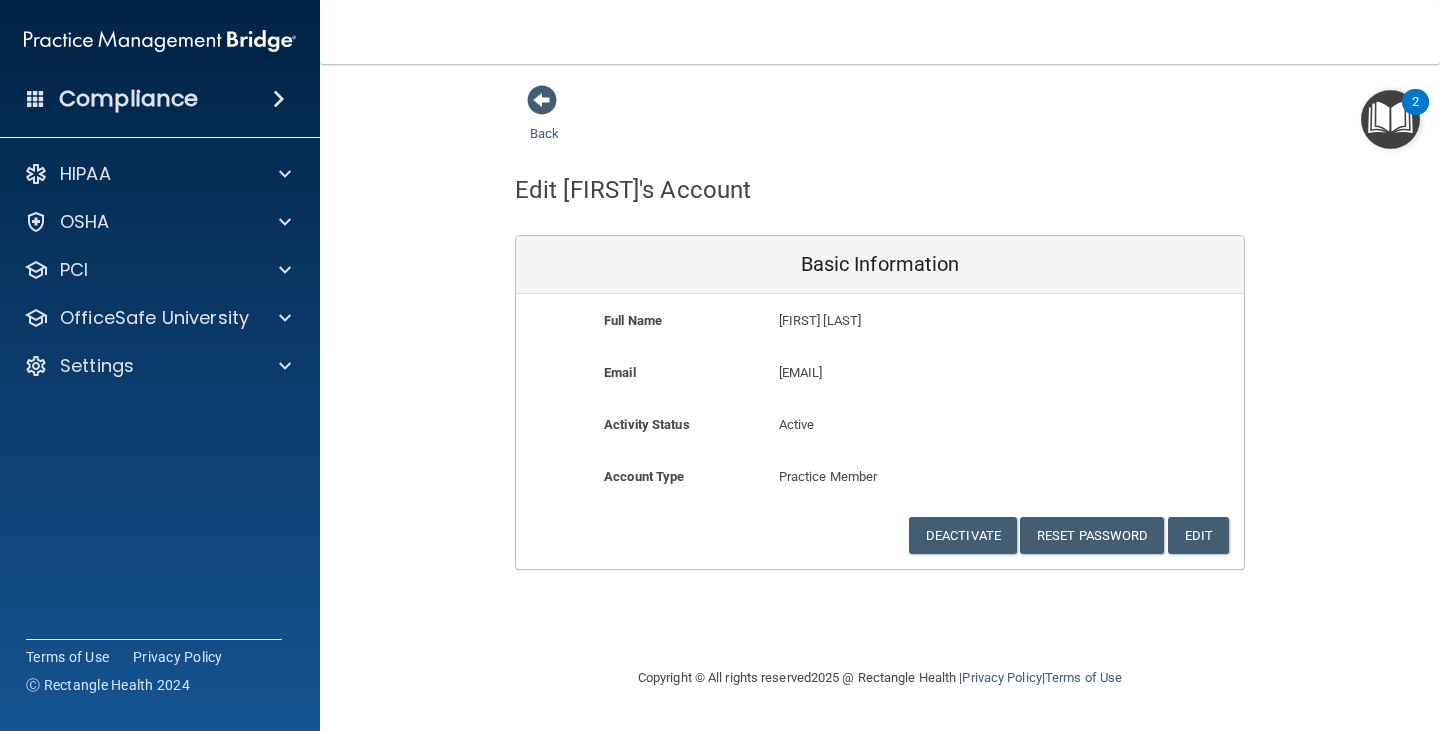 click on "HIPAA
Documents and Policies                 Report an Incident               Business Associates               Emergency Planning               Resources               HIPAA Checklist               HIPAA Risk Assessment
OSHA
Documents               Safety Data Sheets               Self-Assessment                Injury and Illness Report                Resources
PCI
PCI Compliance                Merchant Savings Calculator
OfficeSafe University
HIPAA Training                   OSHA Training                   Continuing Education
Settings
My Account               My Users               Services" at bounding box center [160, 274] 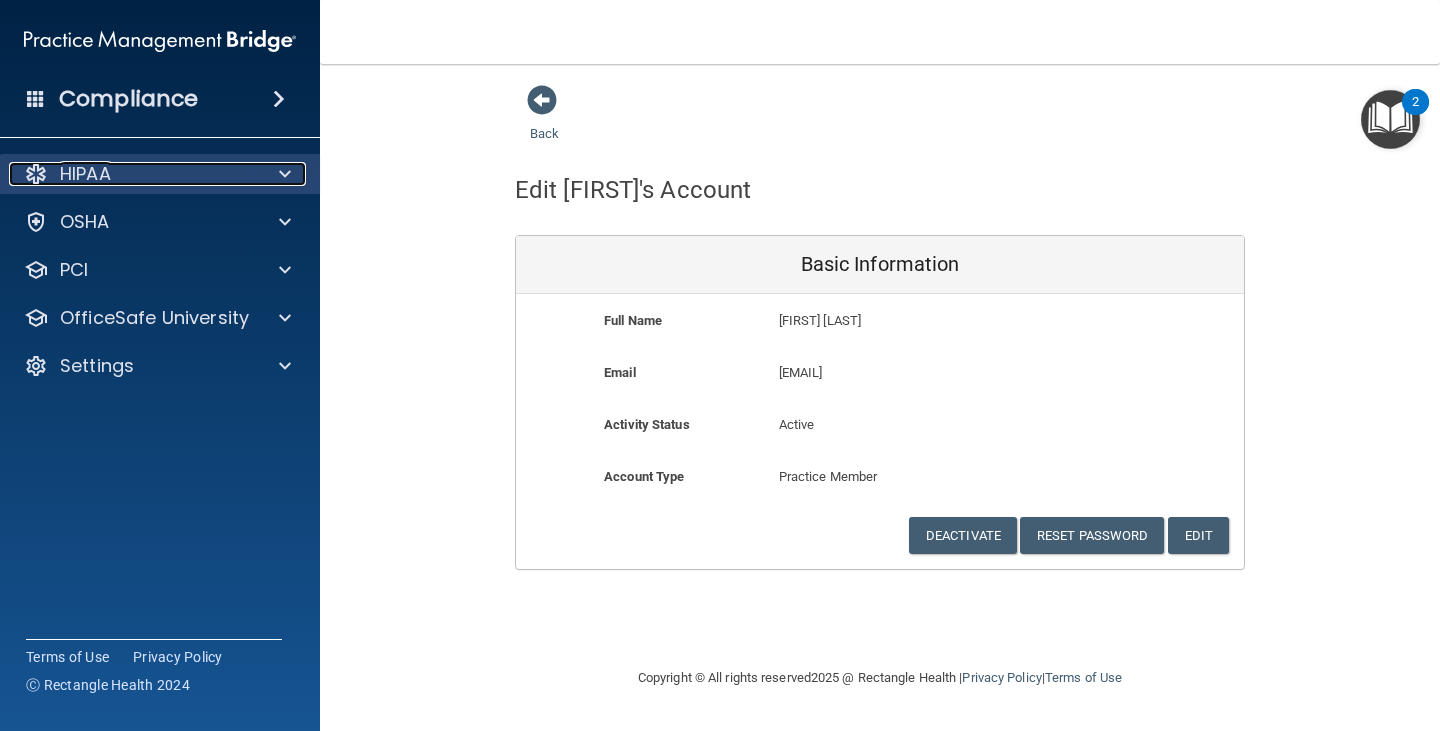 click on "HIPAA" at bounding box center [133, 174] 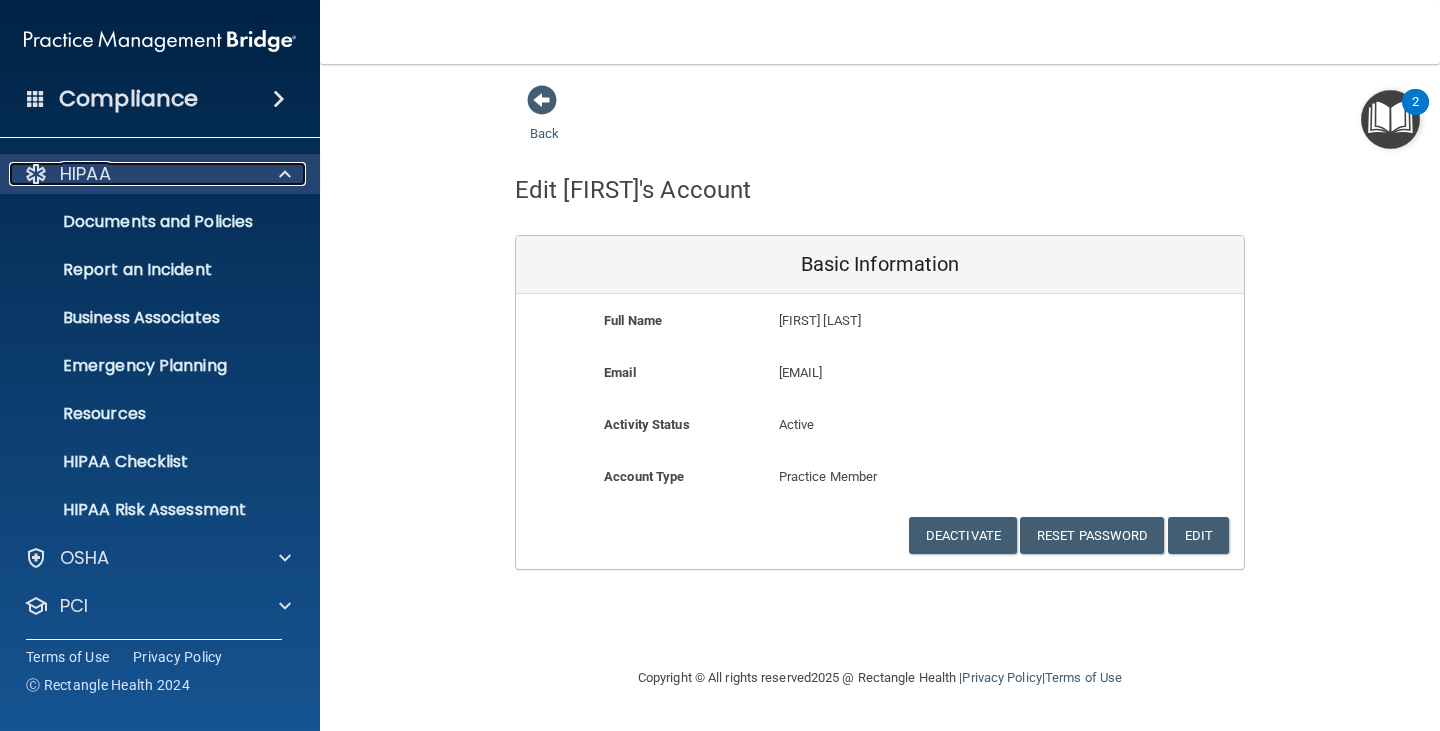 click at bounding box center [282, 174] 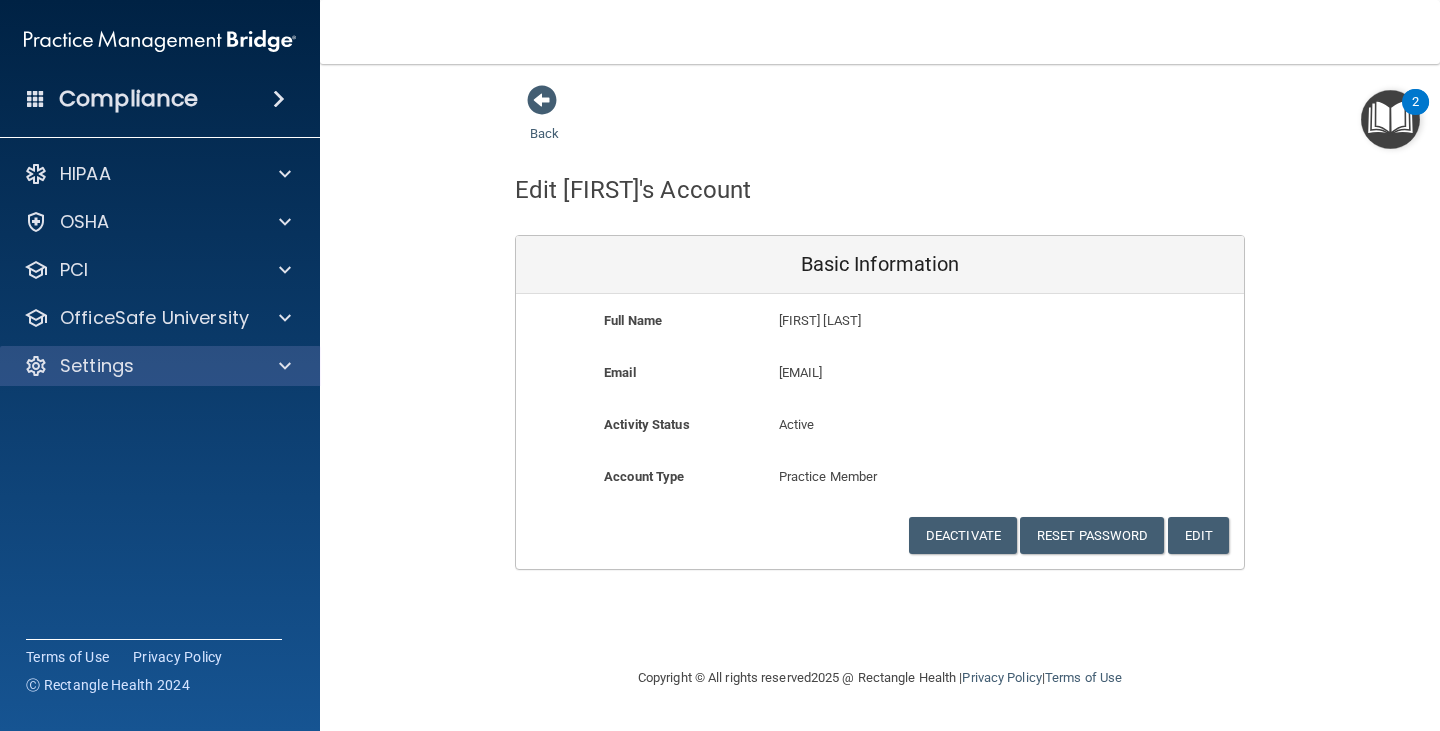 click on "Settings" at bounding box center (160, 366) 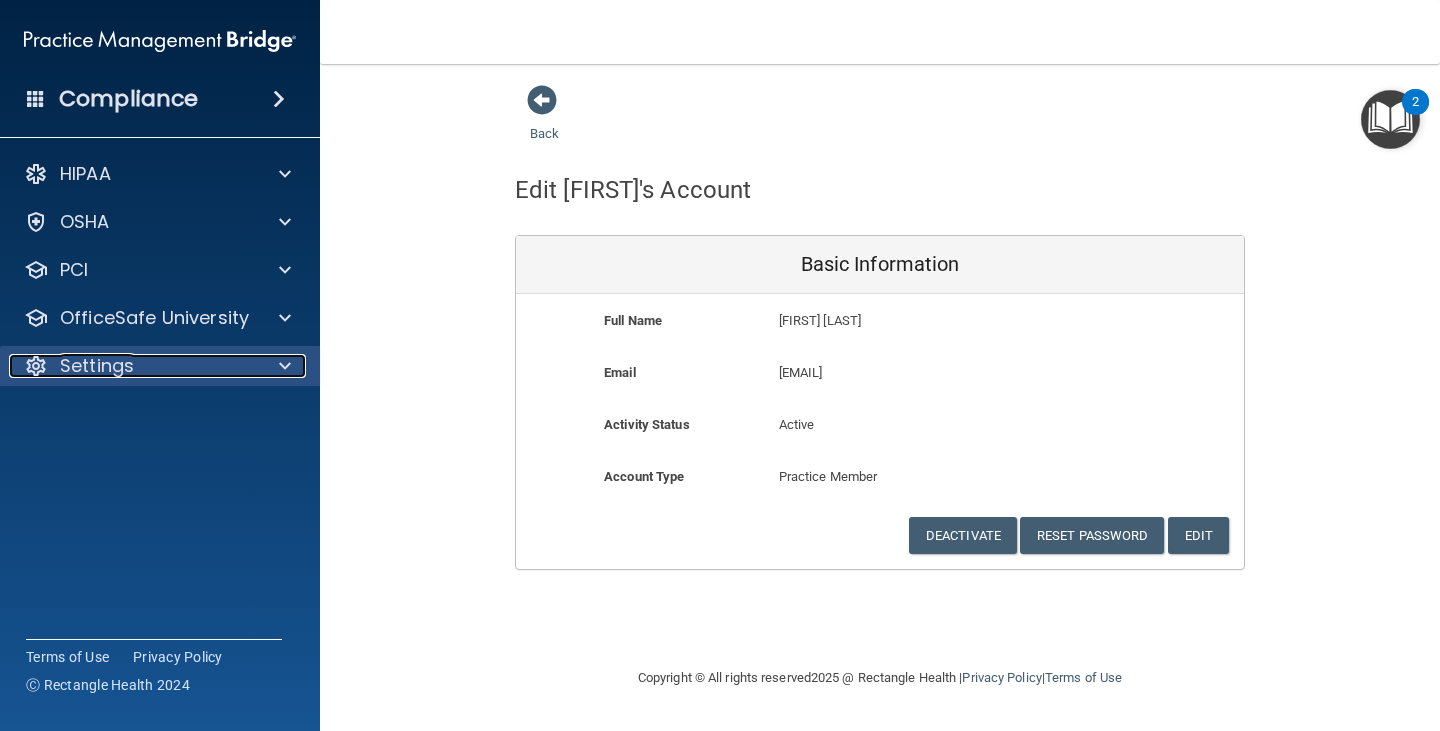 click on "Settings" at bounding box center (133, 366) 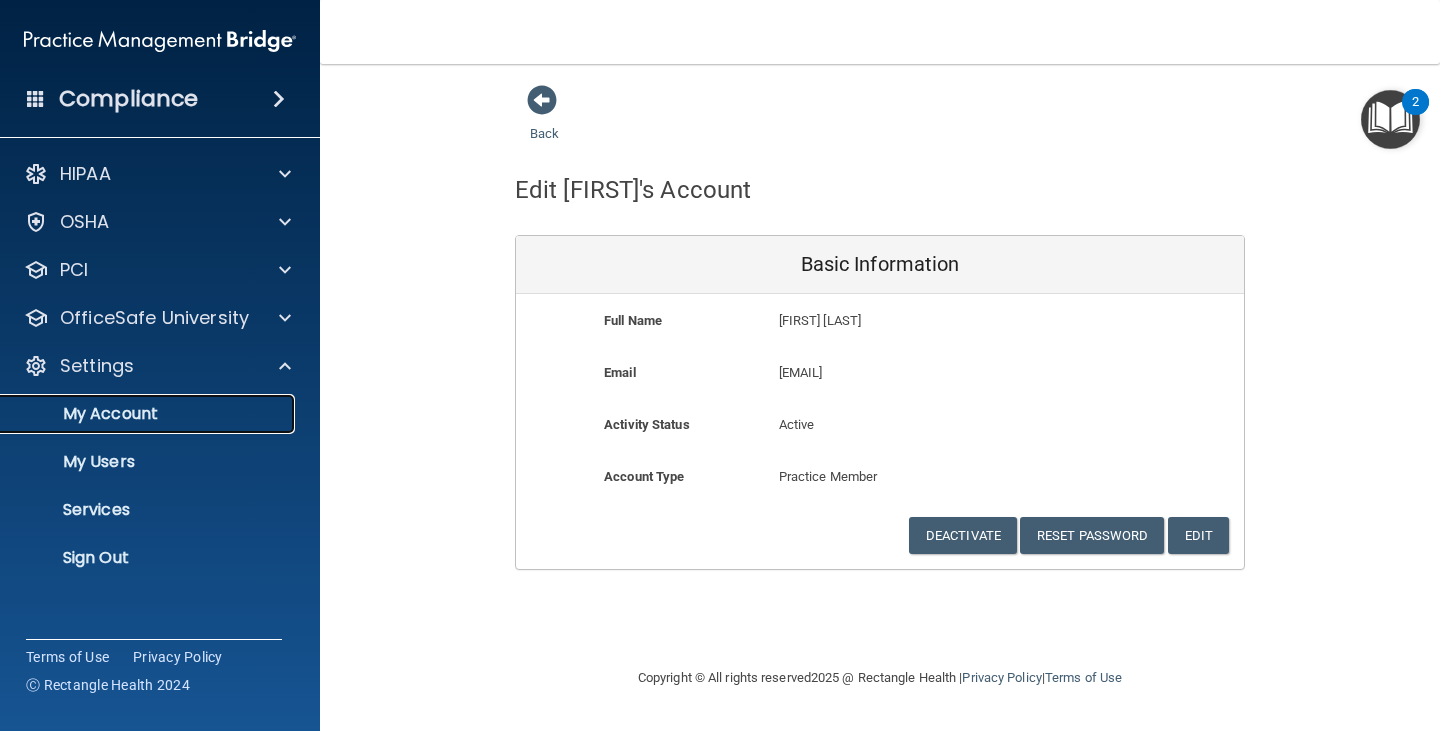 click on "My Account" at bounding box center (149, 414) 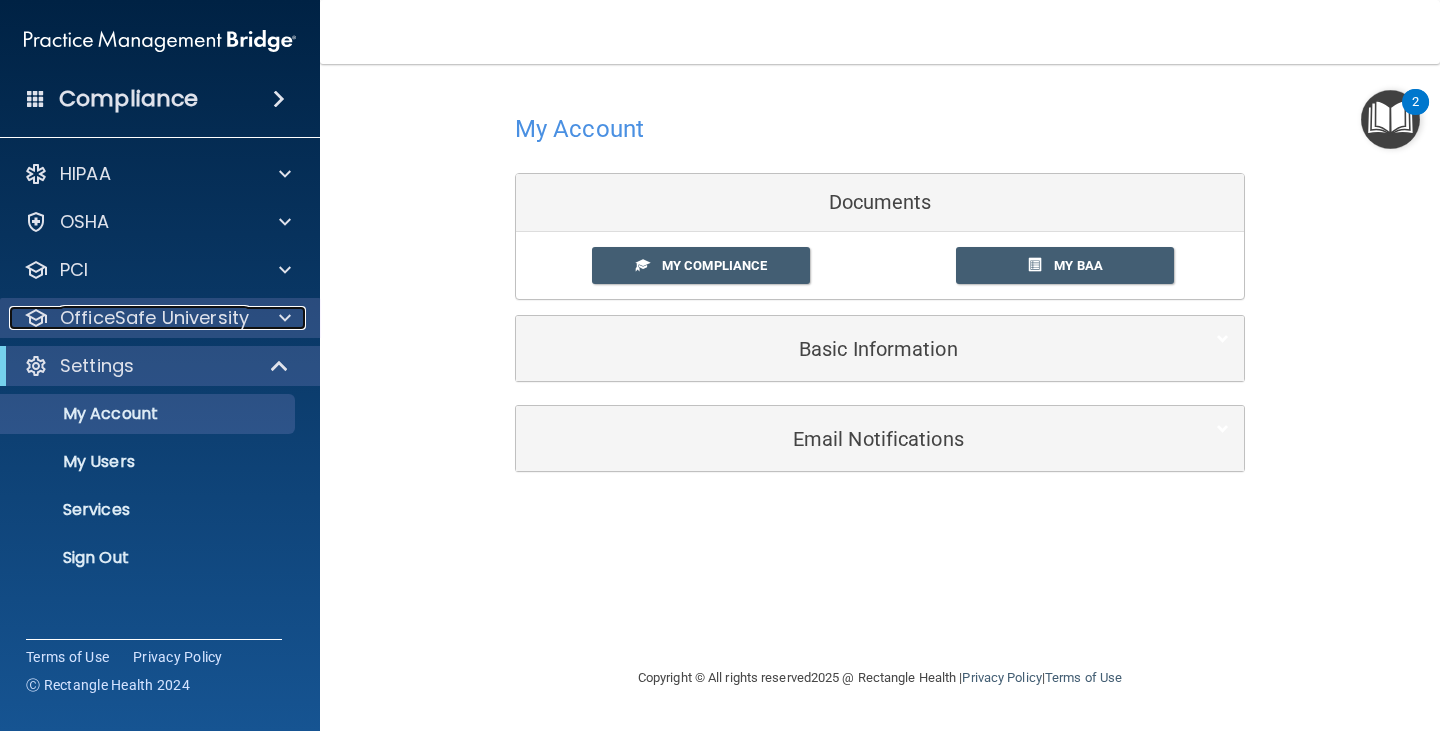 click on "OfficeSafe University" at bounding box center [160, 318] 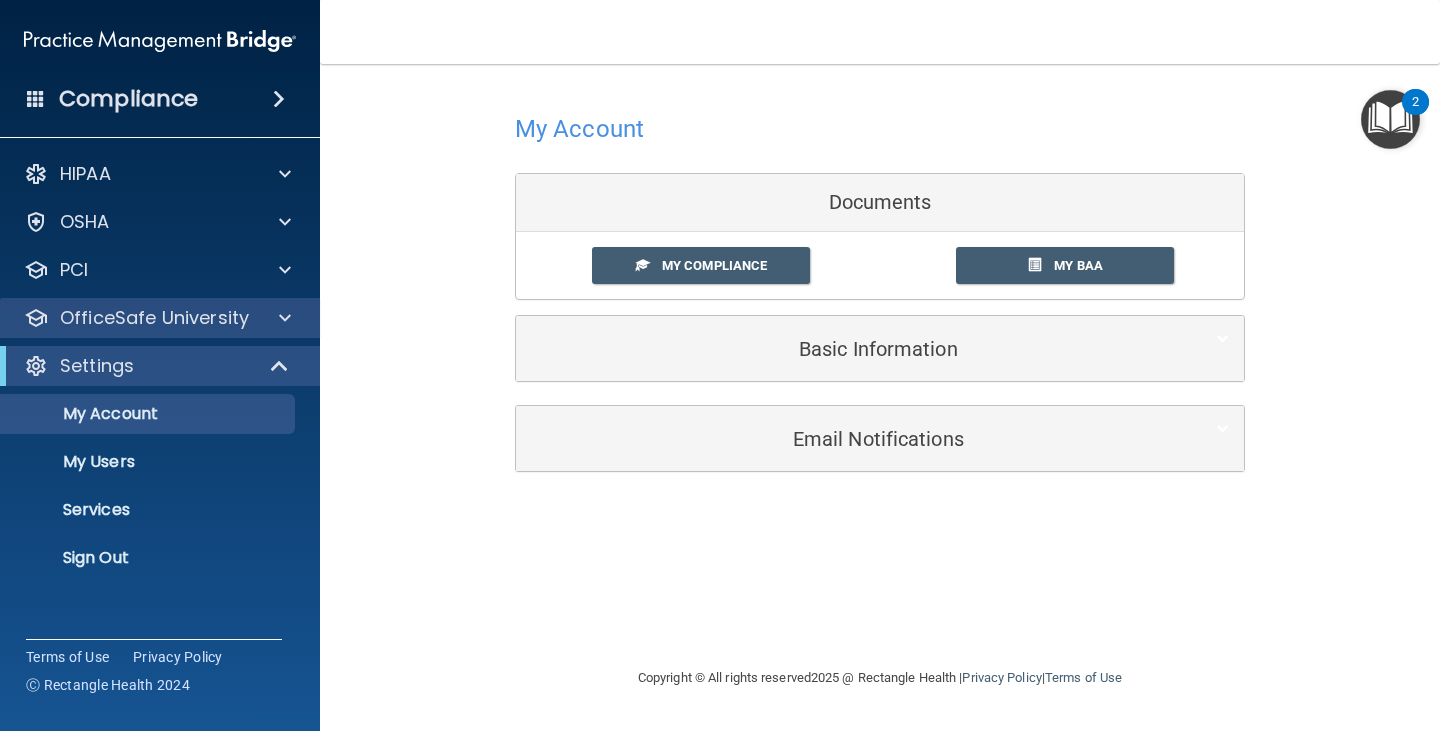 click on "OfficeSafe University" at bounding box center (160, 318) 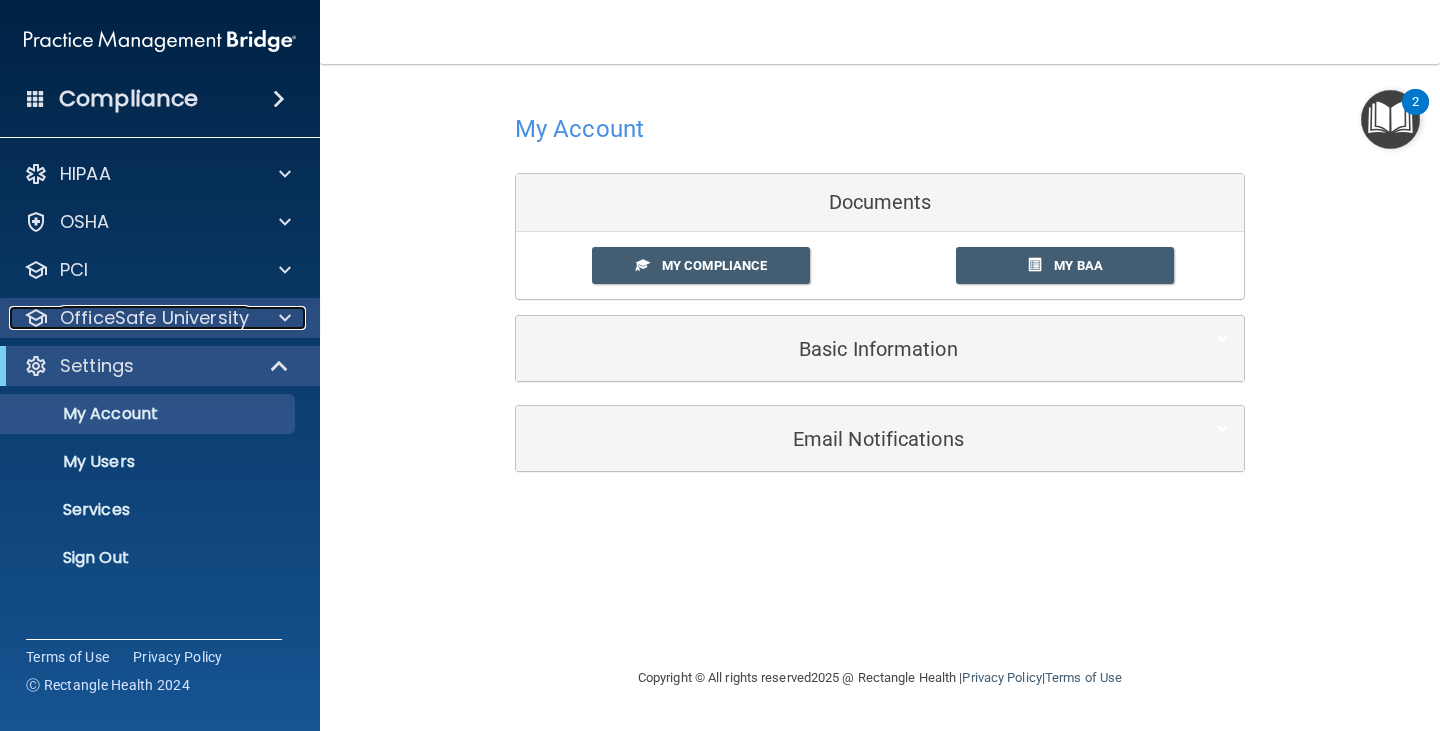click at bounding box center (282, 318) 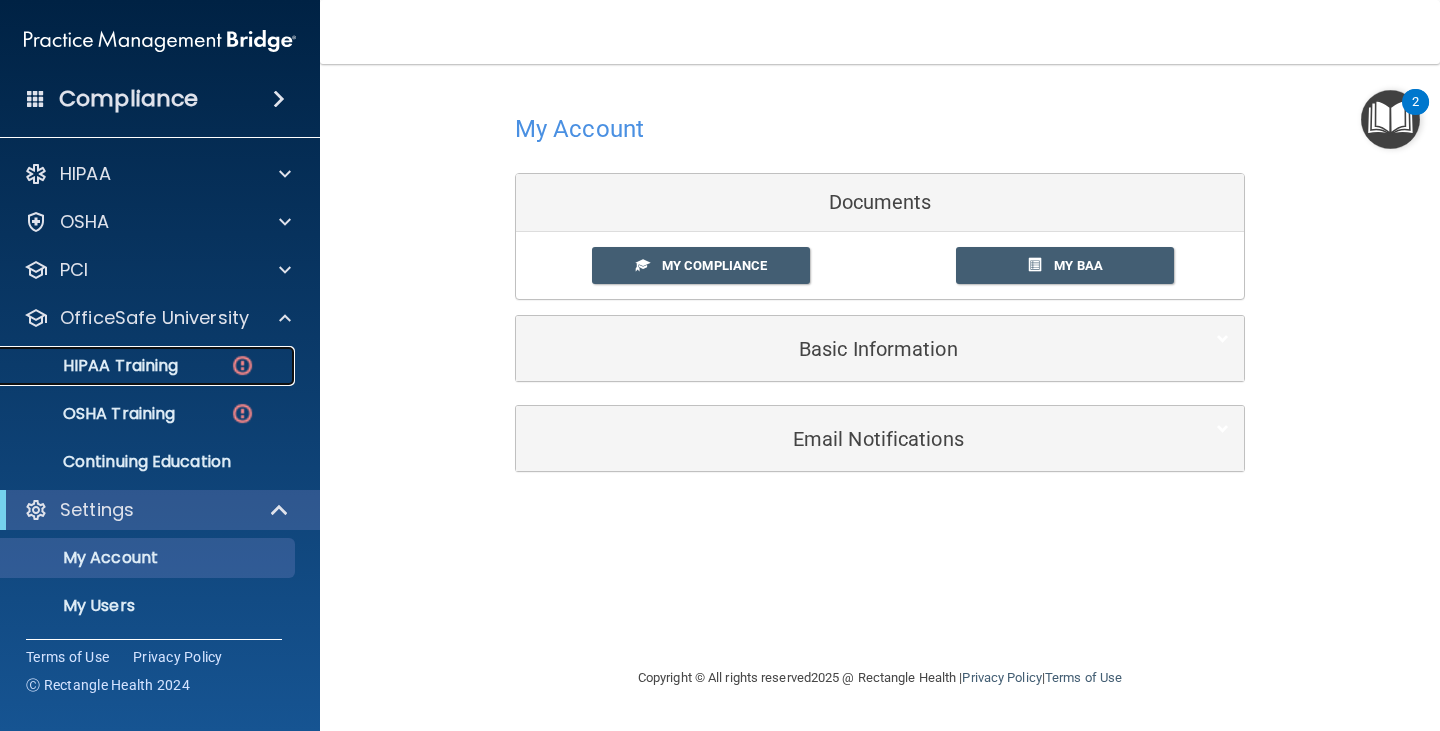 click on "HIPAA Training" at bounding box center (95, 366) 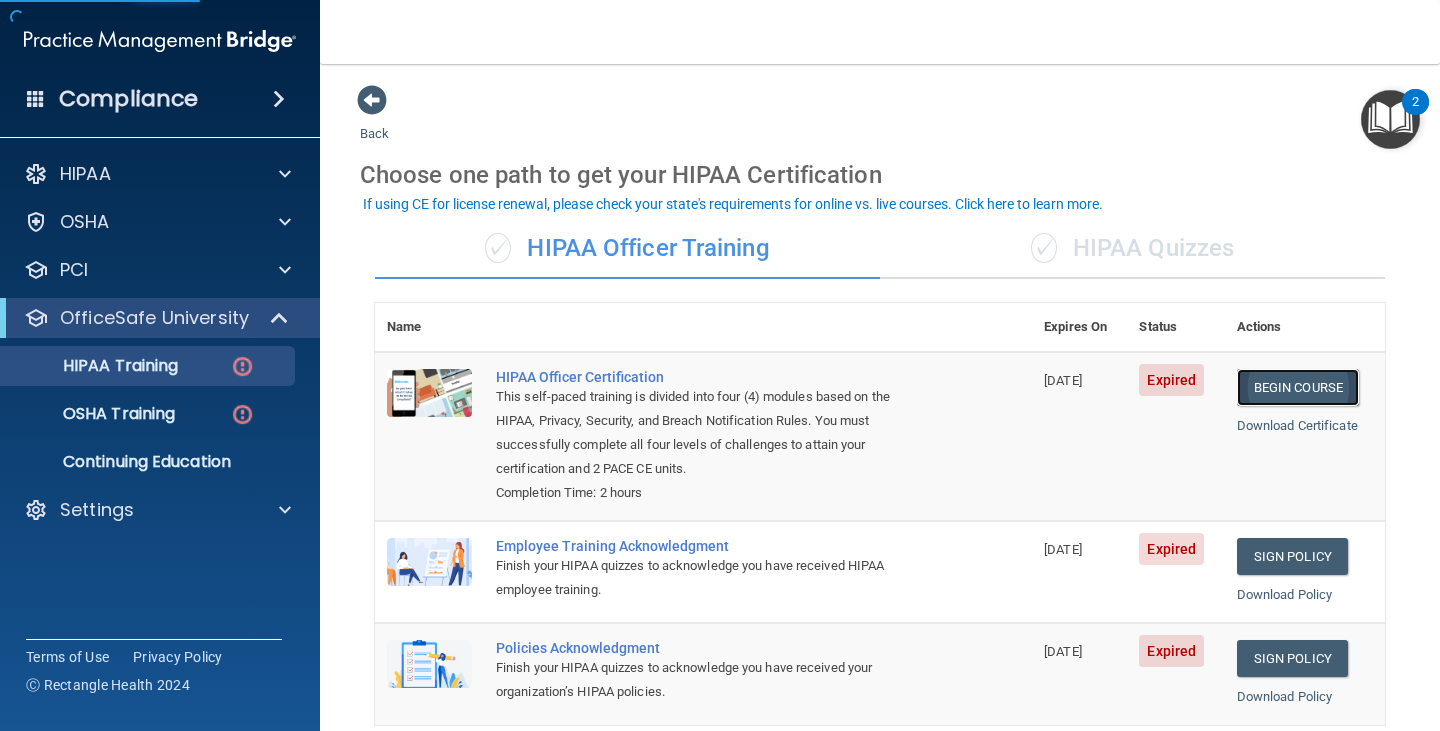 click on "Begin Course" at bounding box center (1298, 387) 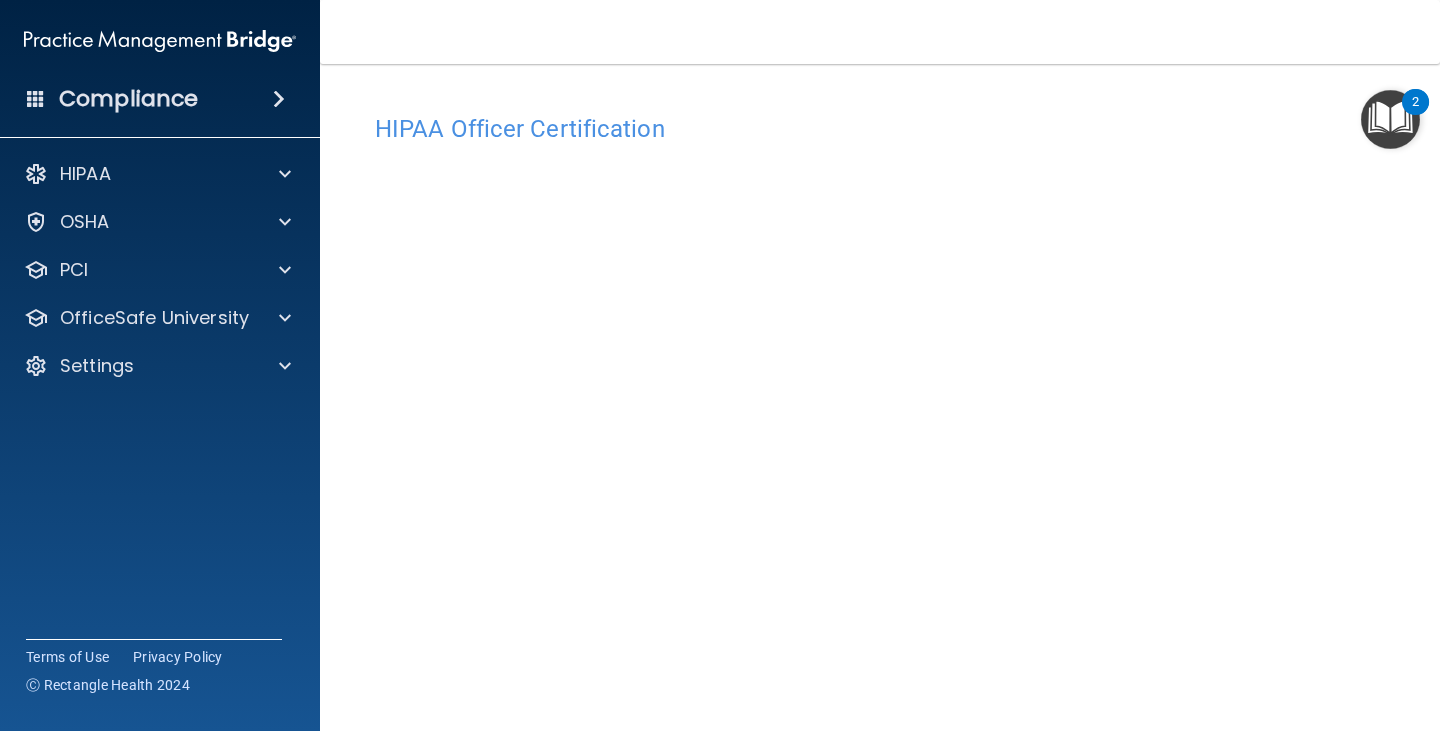 scroll, scrollTop: 0, scrollLeft: 0, axis: both 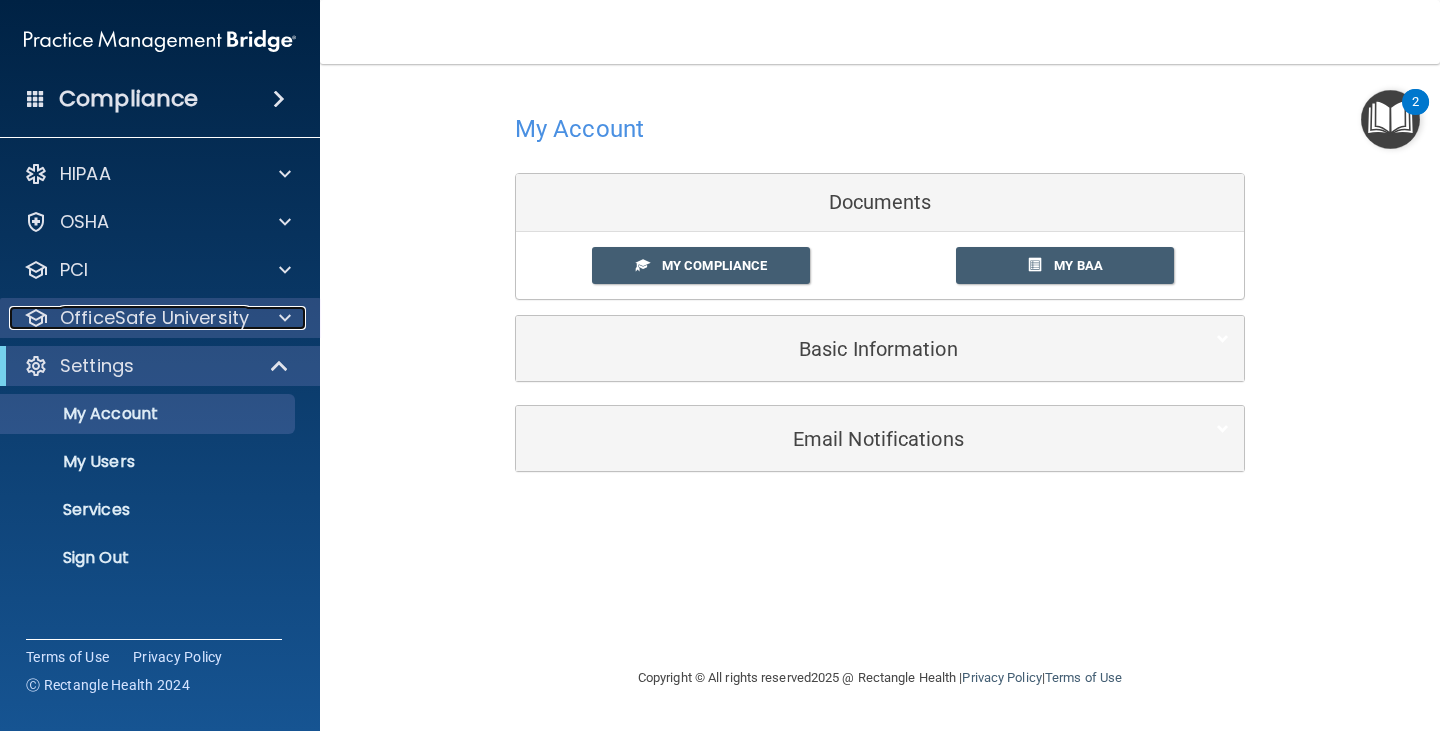 click on "OfficeSafe University" at bounding box center [154, 318] 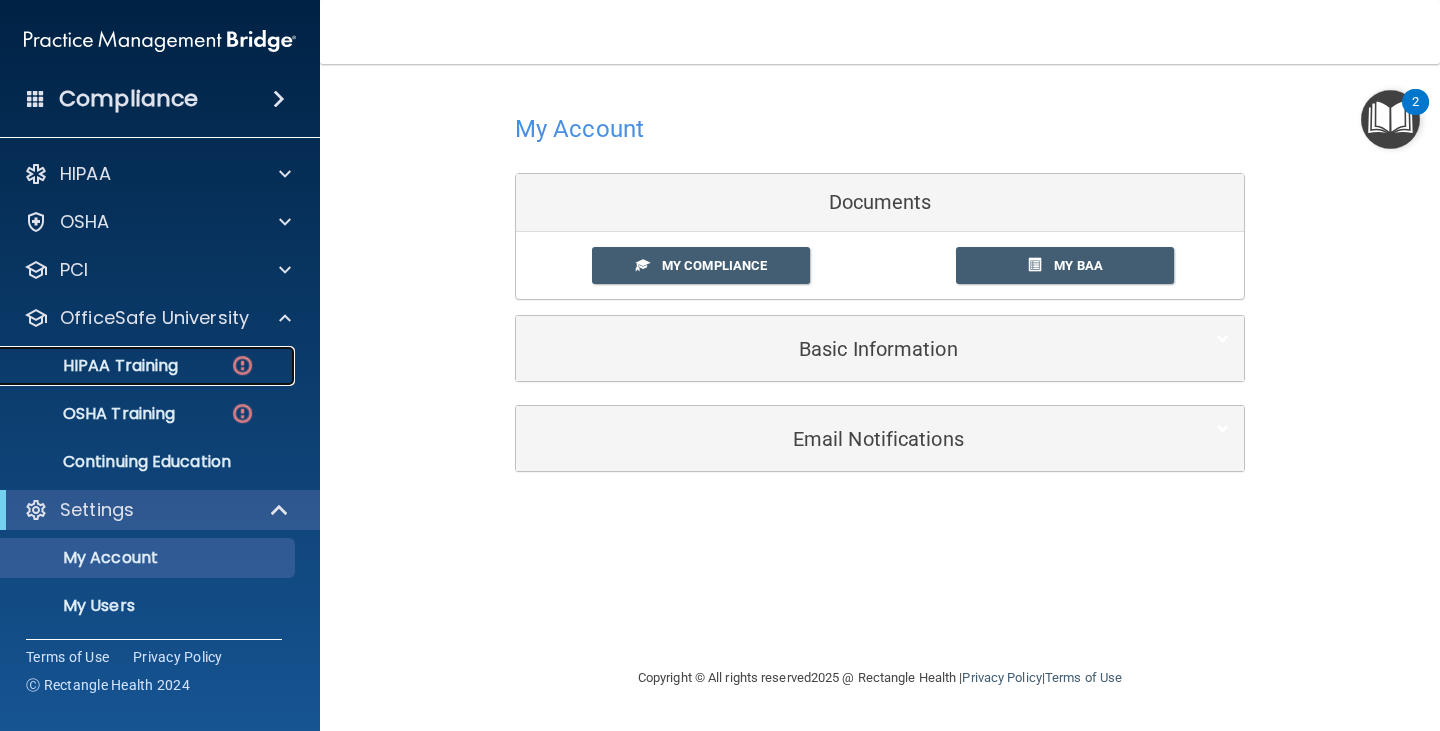 click on "HIPAA Training" at bounding box center [95, 366] 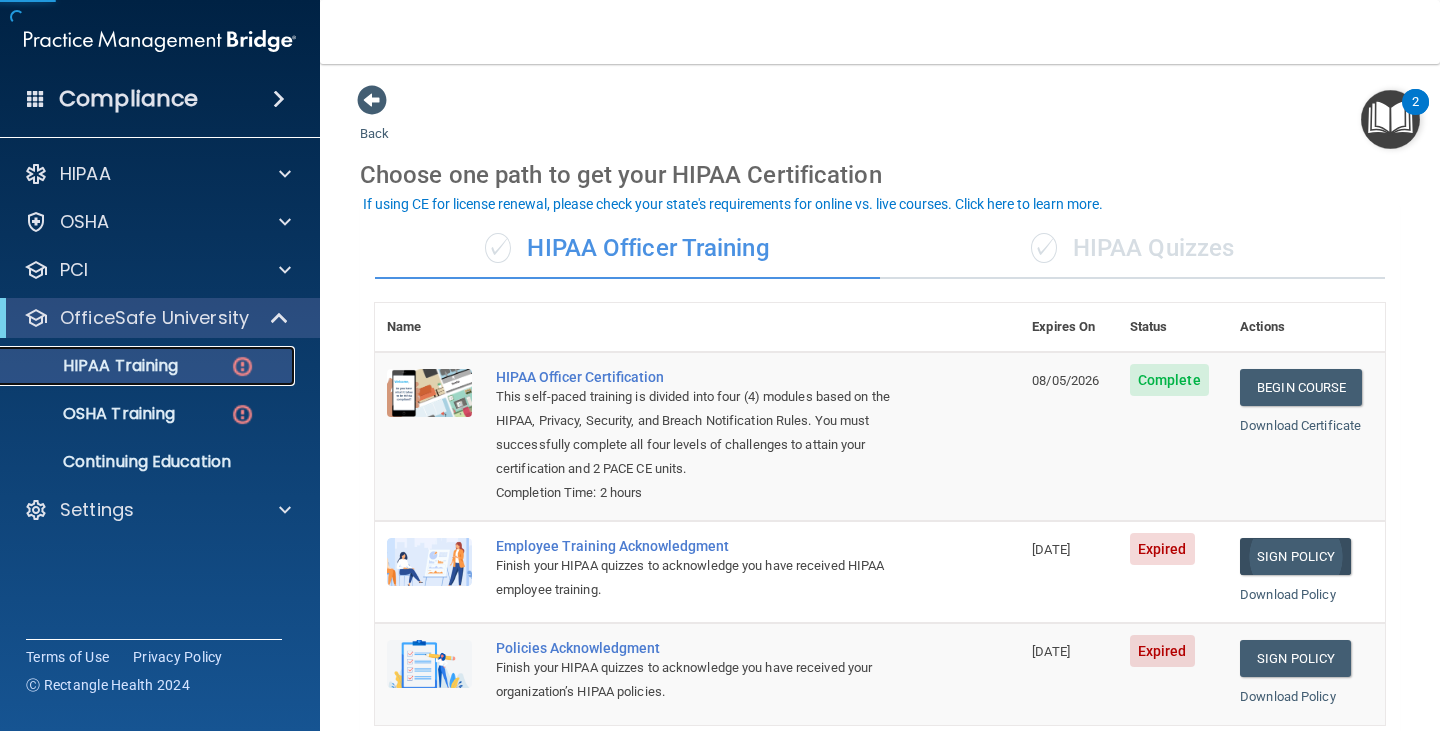 scroll, scrollTop: 100, scrollLeft: 0, axis: vertical 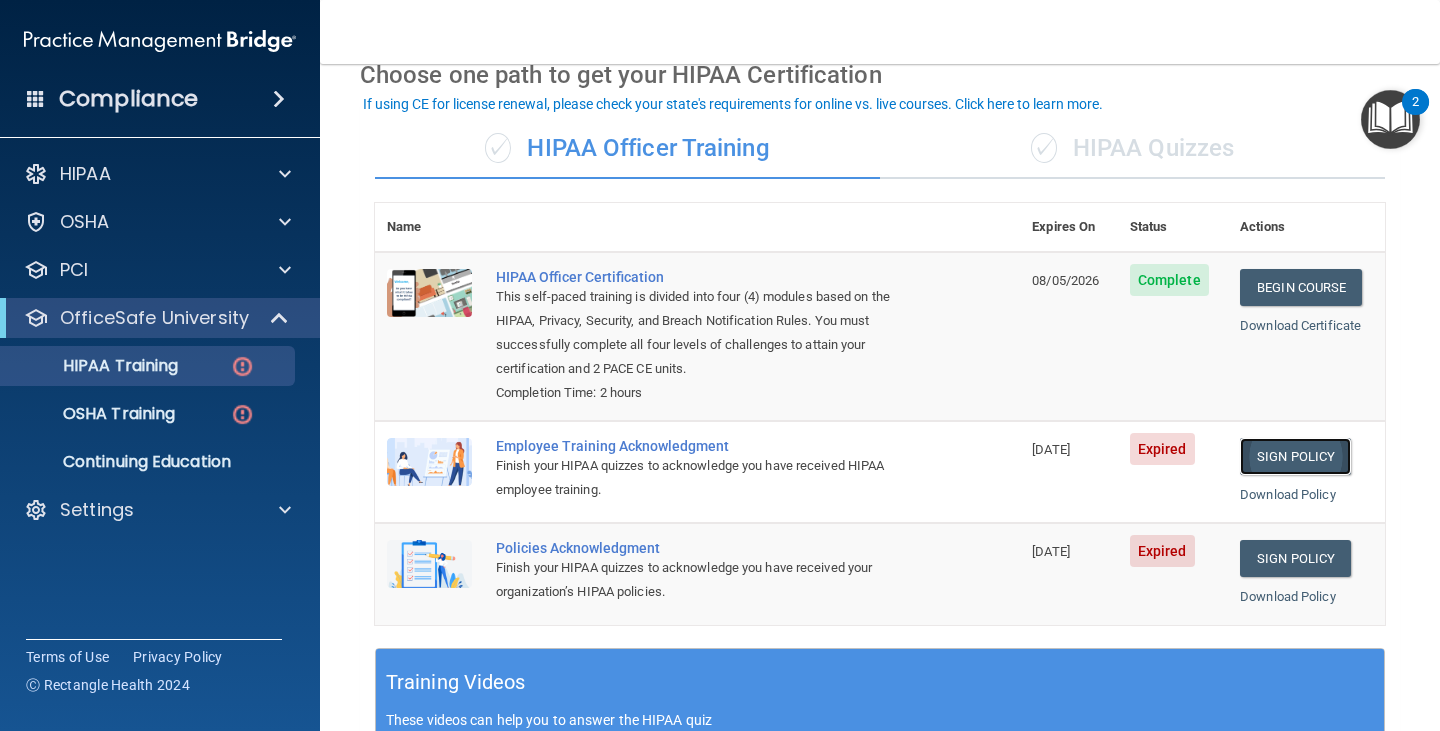 click on "Sign Policy" at bounding box center (1295, 456) 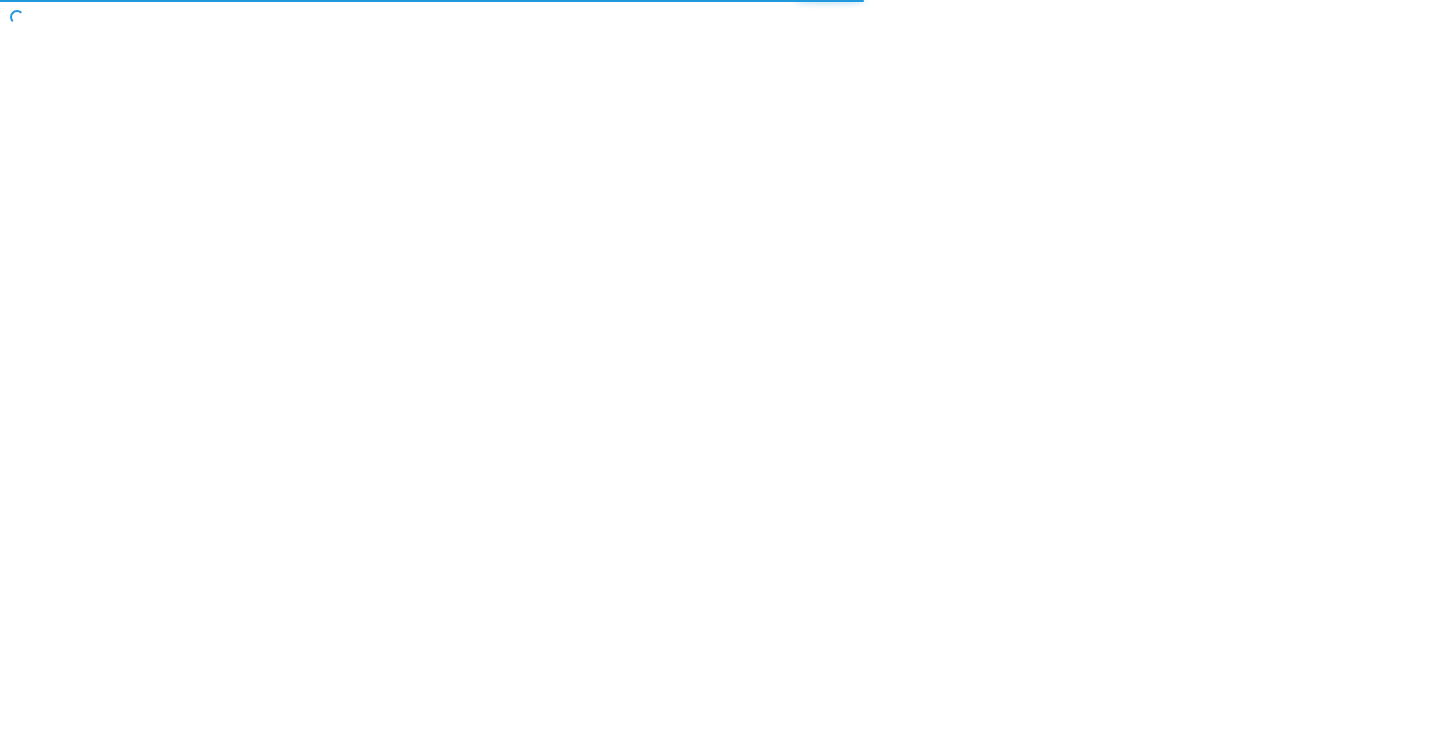 scroll, scrollTop: 0, scrollLeft: 0, axis: both 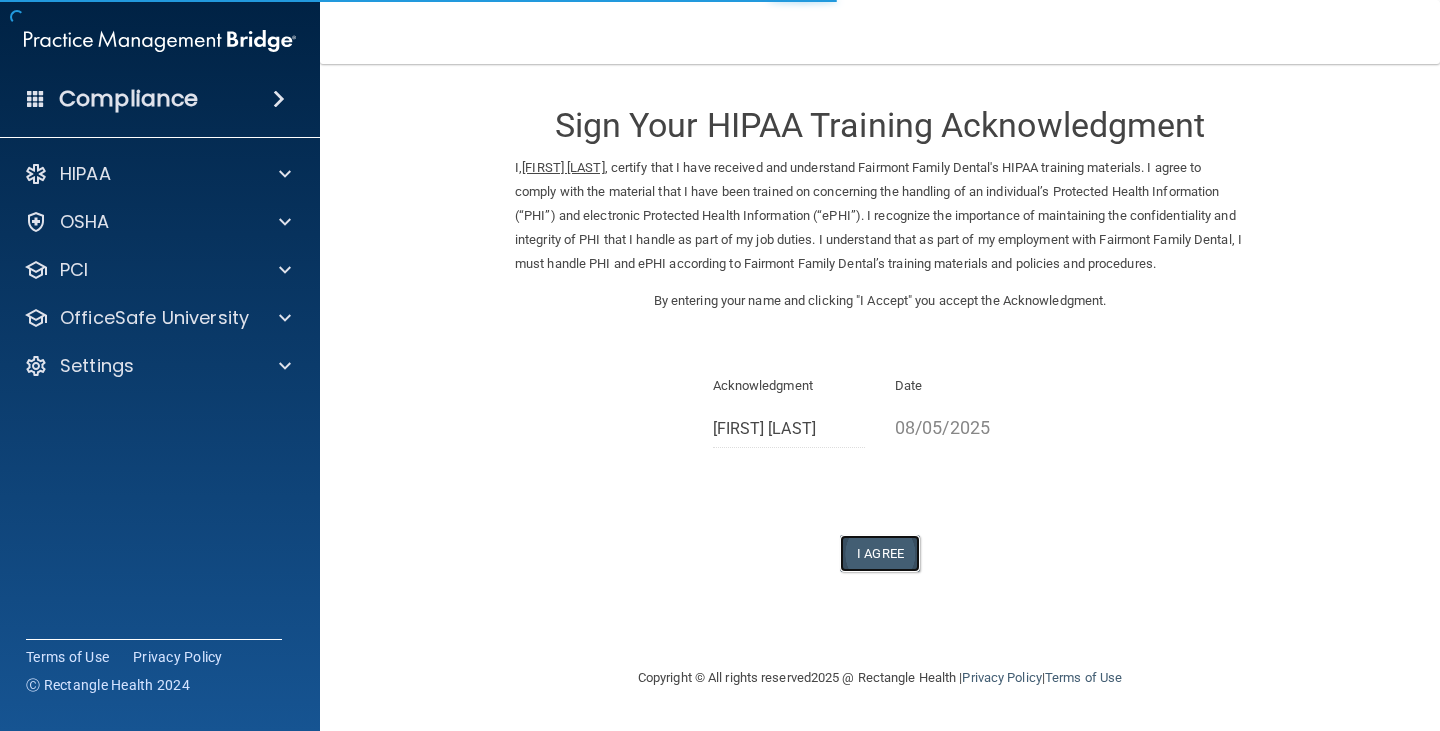 click on "I Agree" at bounding box center (880, 553) 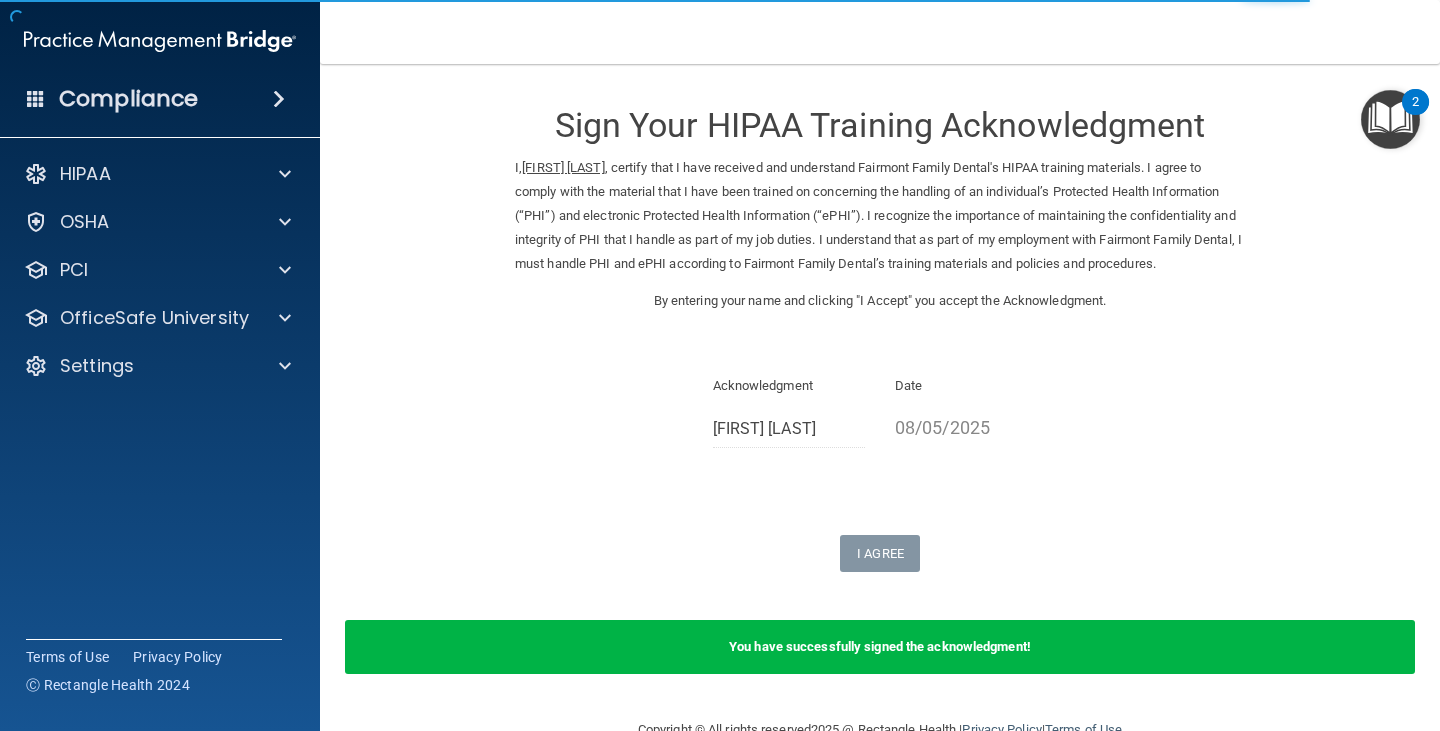 click on "You have successfully signed the acknowledgment!" at bounding box center [880, 647] 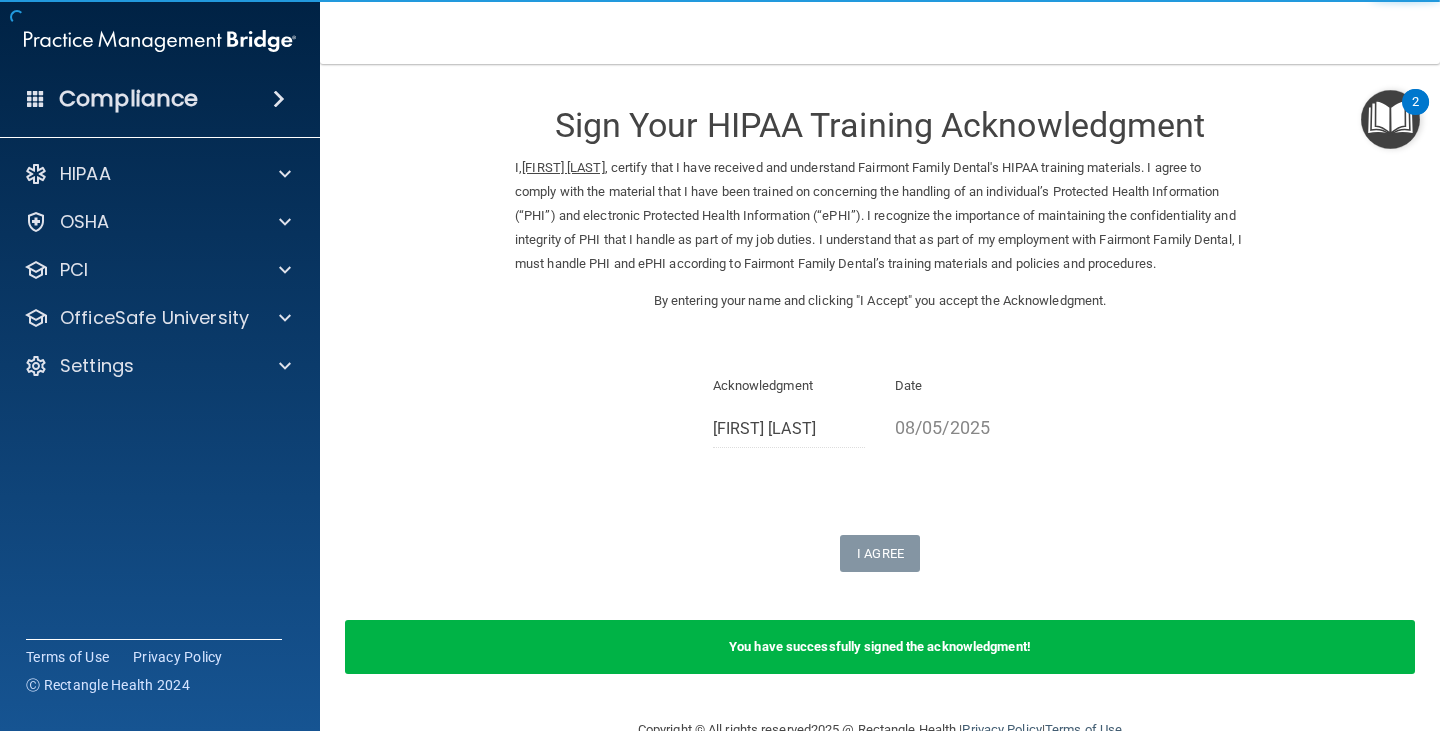 scroll, scrollTop: 47, scrollLeft: 0, axis: vertical 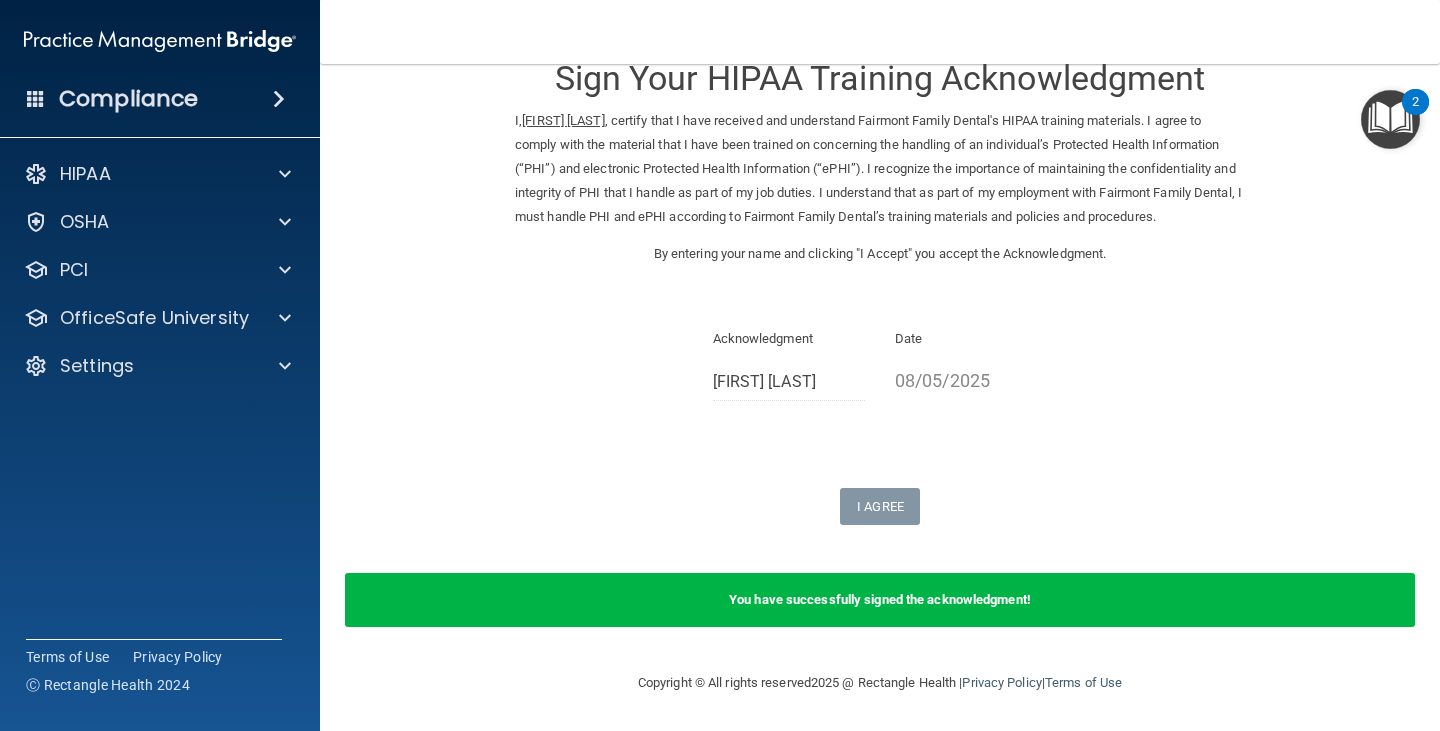 click on "HIPAA
Documents and Policies                 Report an Incident               Business Associates               Emergency Planning               Resources               HIPAA Checklist               HIPAA Risk Assessment
OSHA
Documents               Safety Data Sheets               Self-Assessment                Injury and Illness Report                Resources
PCI
PCI Compliance                Merchant Savings Calculator
OfficeSafe University
HIPAA Training                   OSHA Training                   Continuing Education
Settings
My Account               My Users               Services" at bounding box center [160, 274] 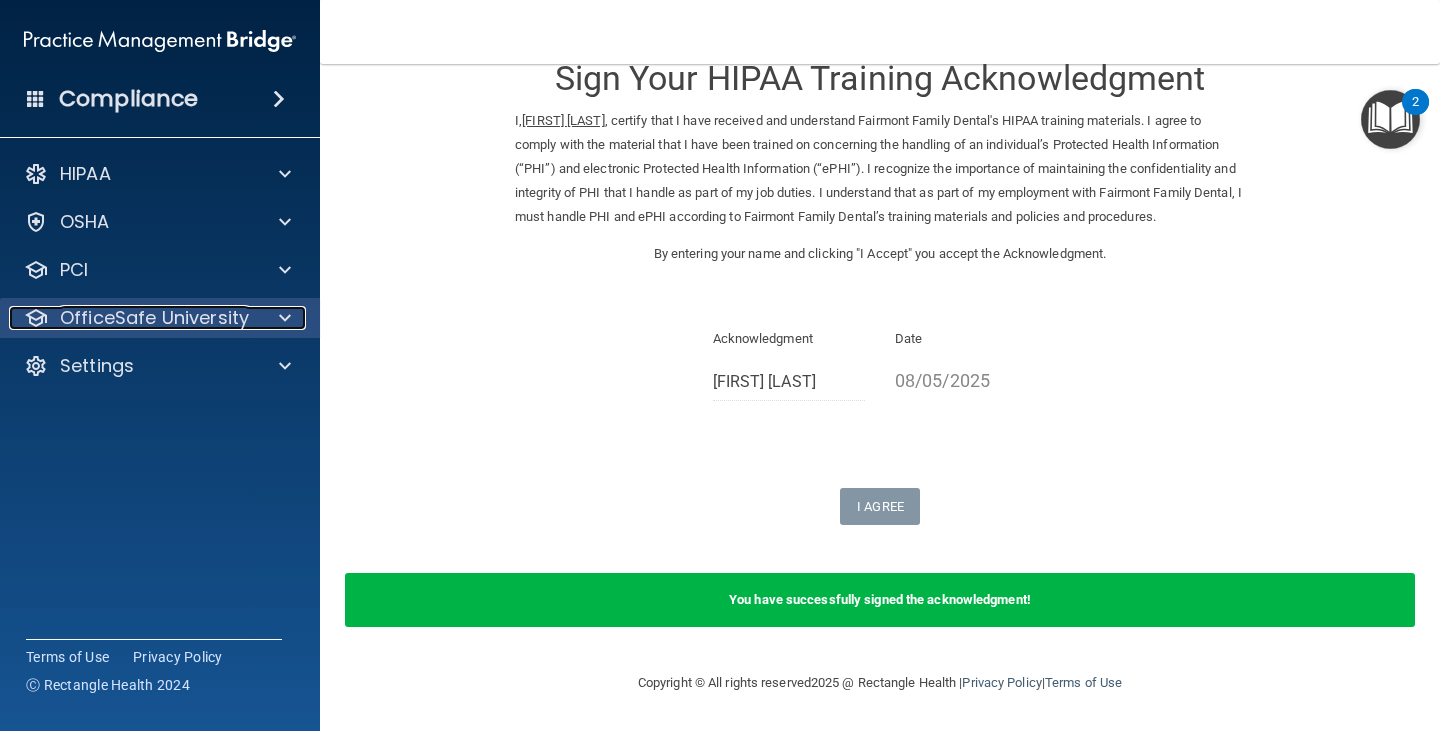 click on "OfficeSafe University" at bounding box center (154, 318) 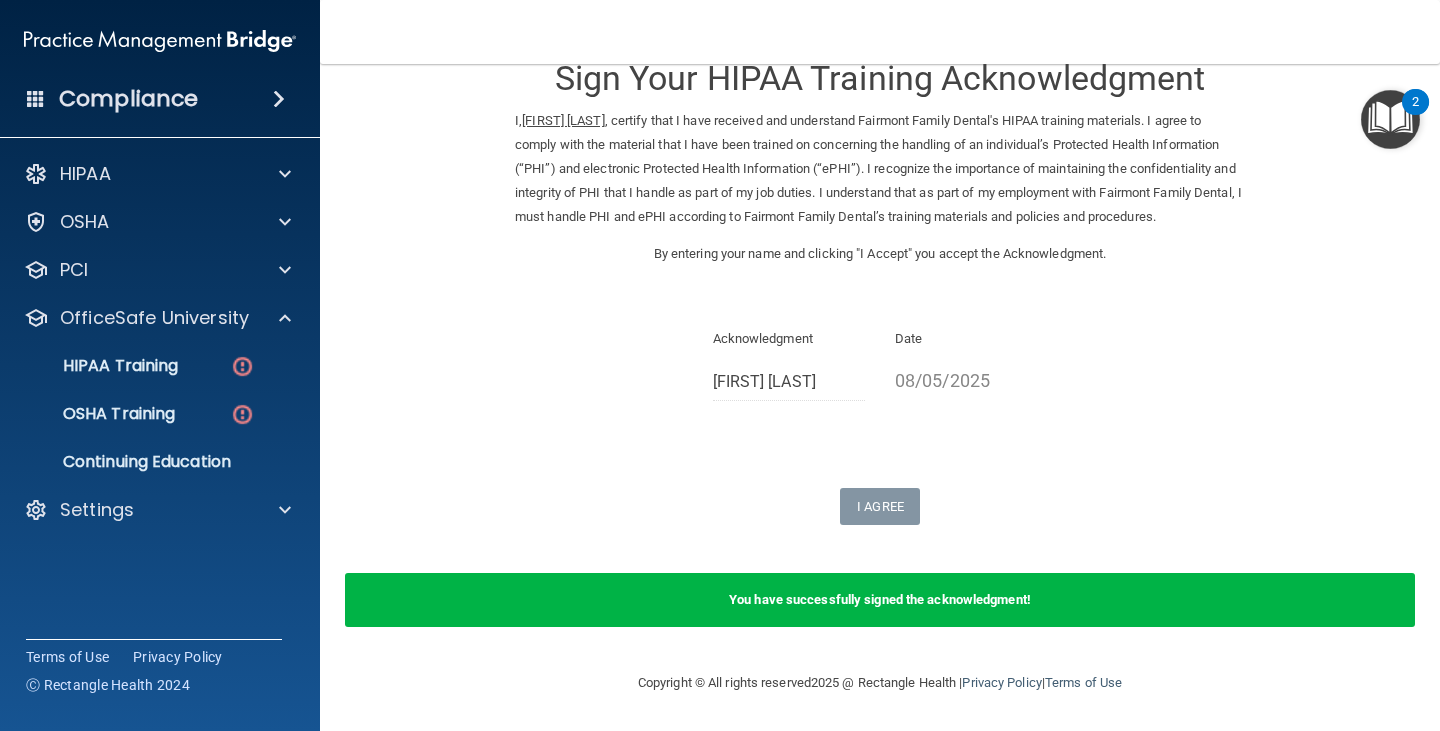 click on "HIPAA Training                   OSHA Training                   Continuing Education" at bounding box center (161, 410) 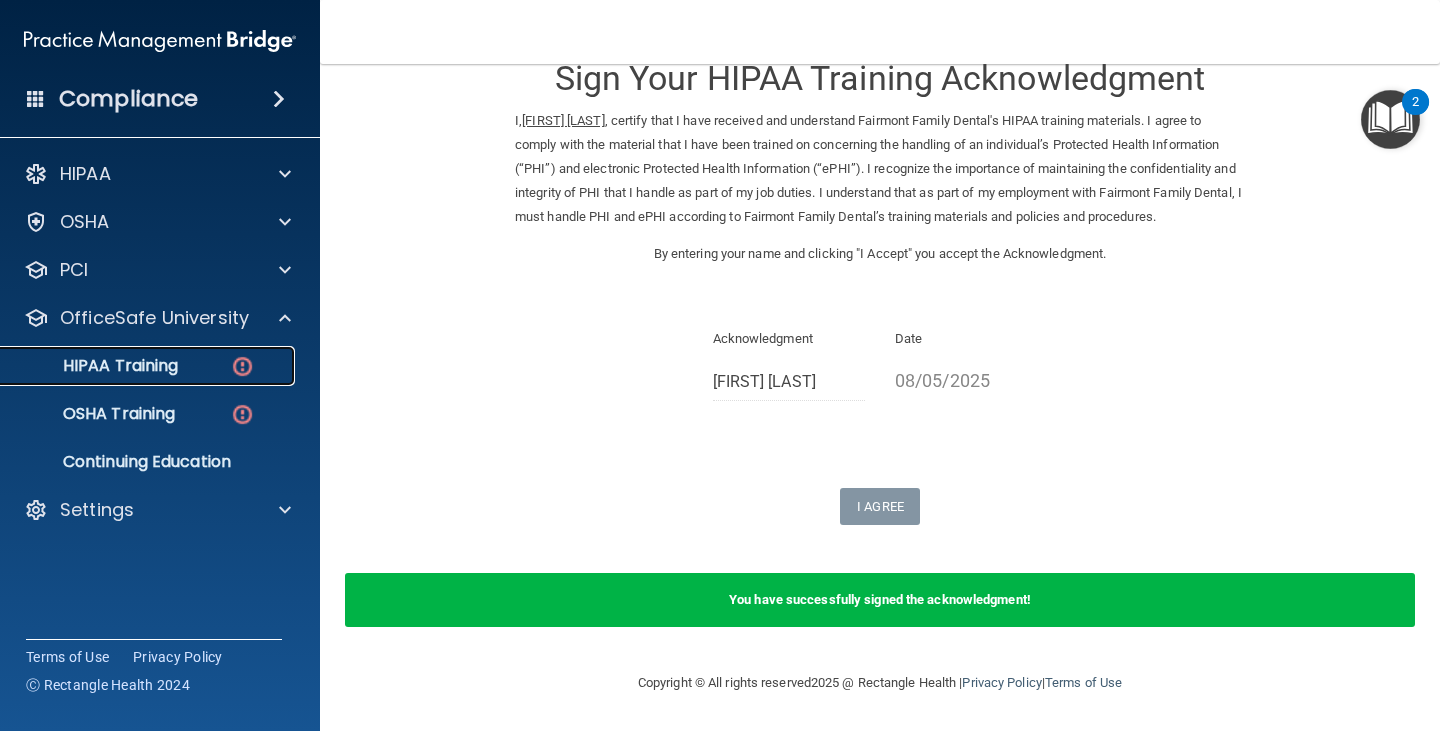 click on "HIPAA Training" at bounding box center (149, 366) 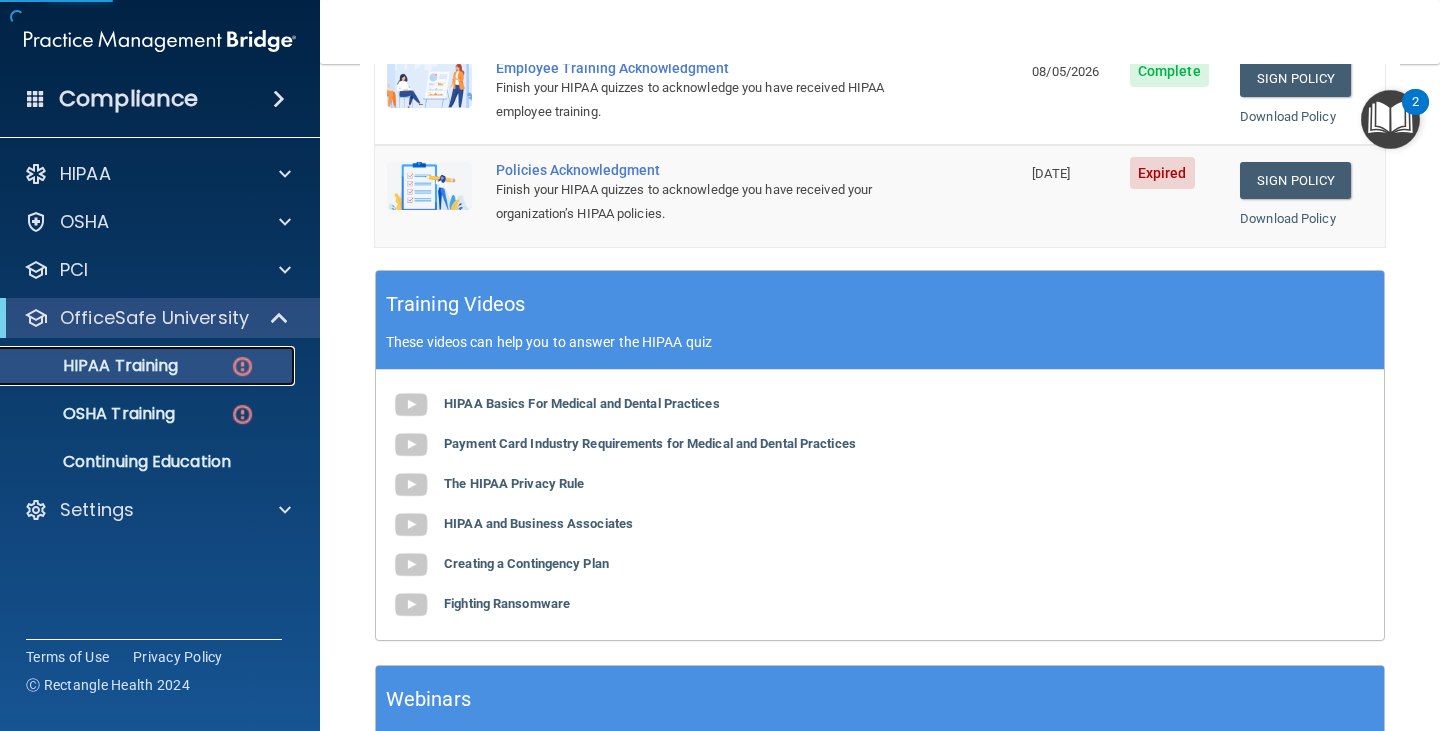 scroll, scrollTop: 139, scrollLeft: 0, axis: vertical 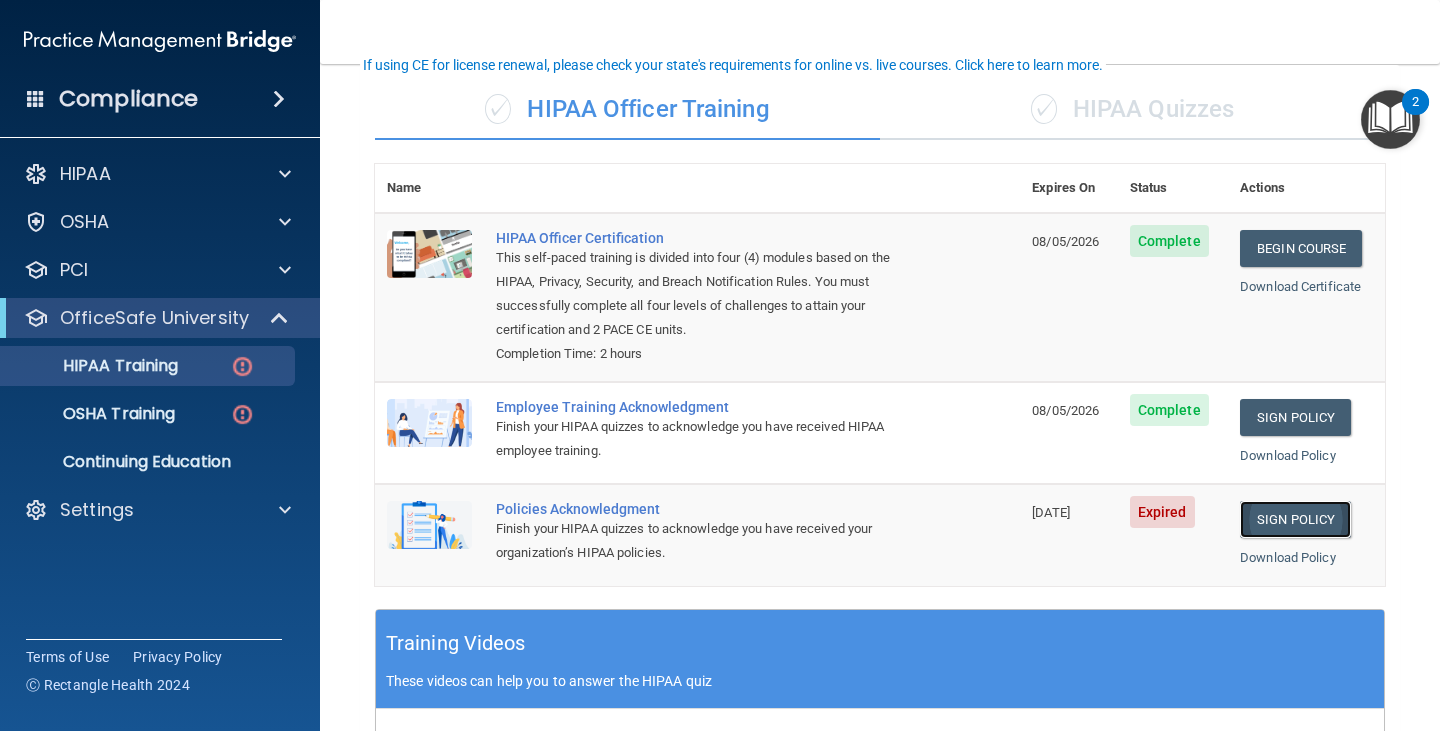 click on "Sign Policy" at bounding box center (1295, 519) 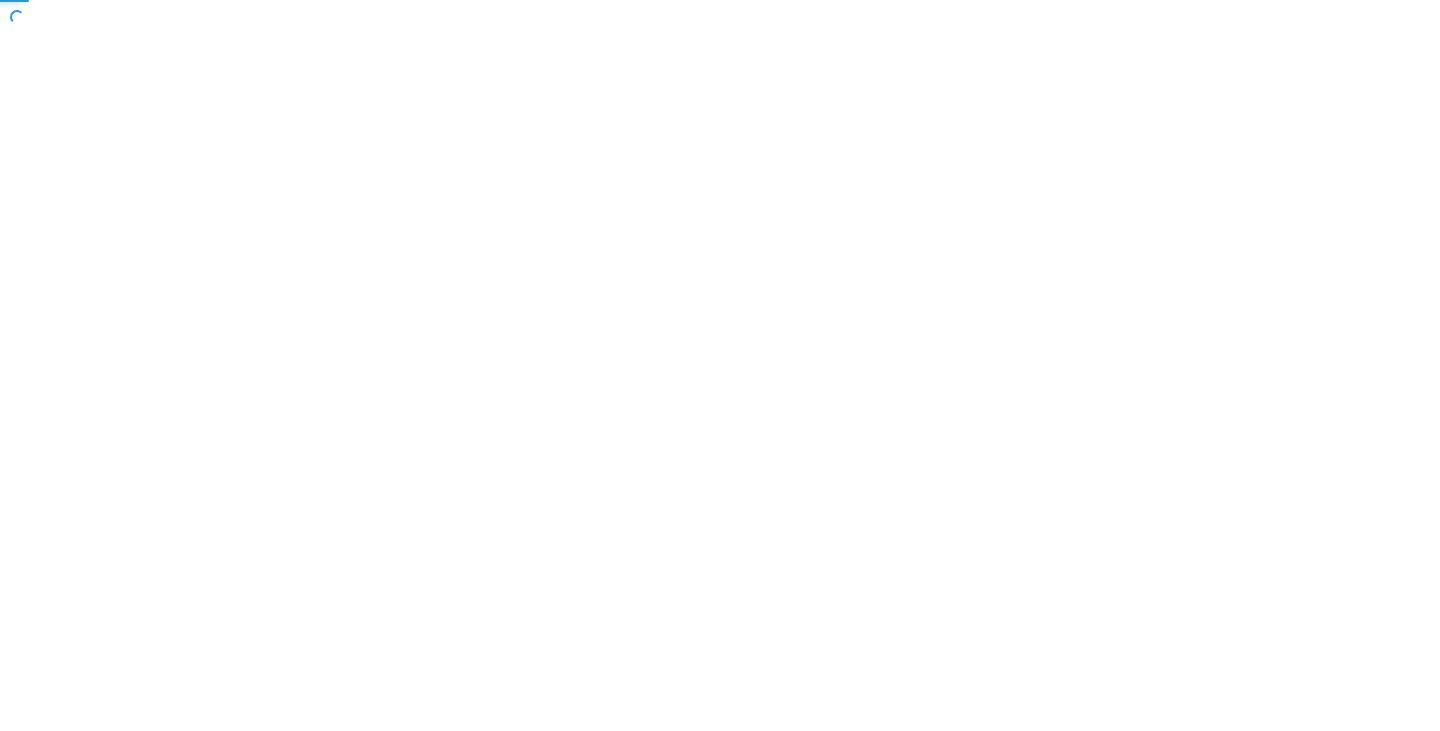 scroll, scrollTop: 0, scrollLeft: 0, axis: both 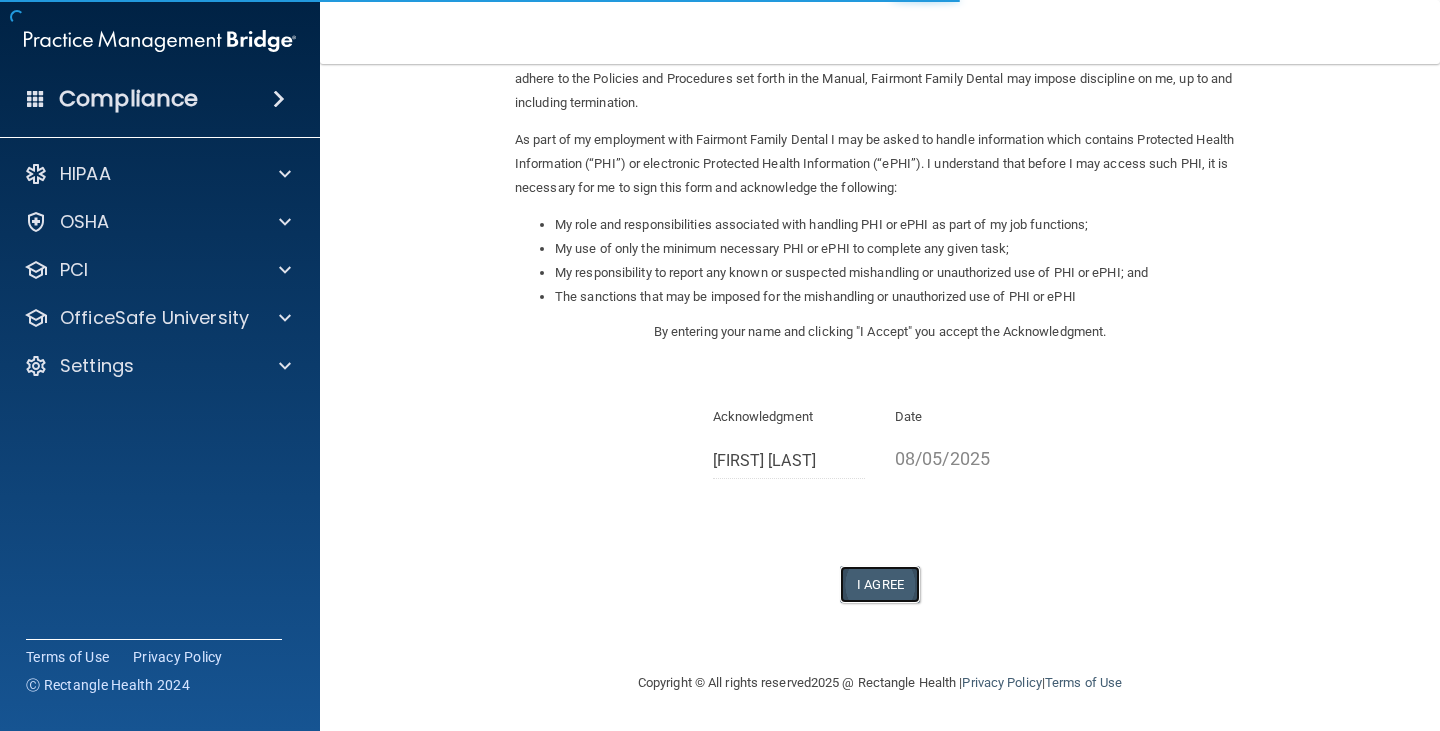 click on "I Agree" at bounding box center (880, 584) 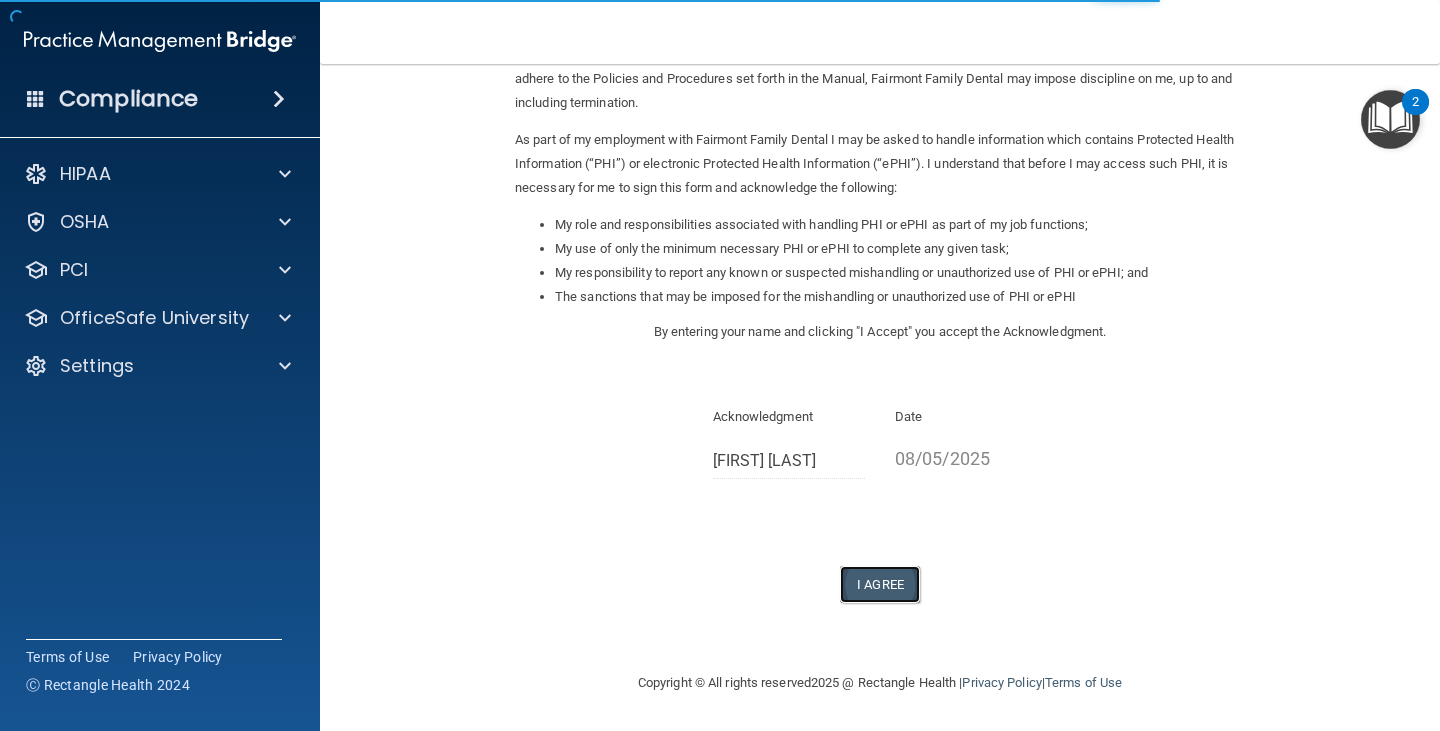 click on "I Agree" at bounding box center (880, 584) 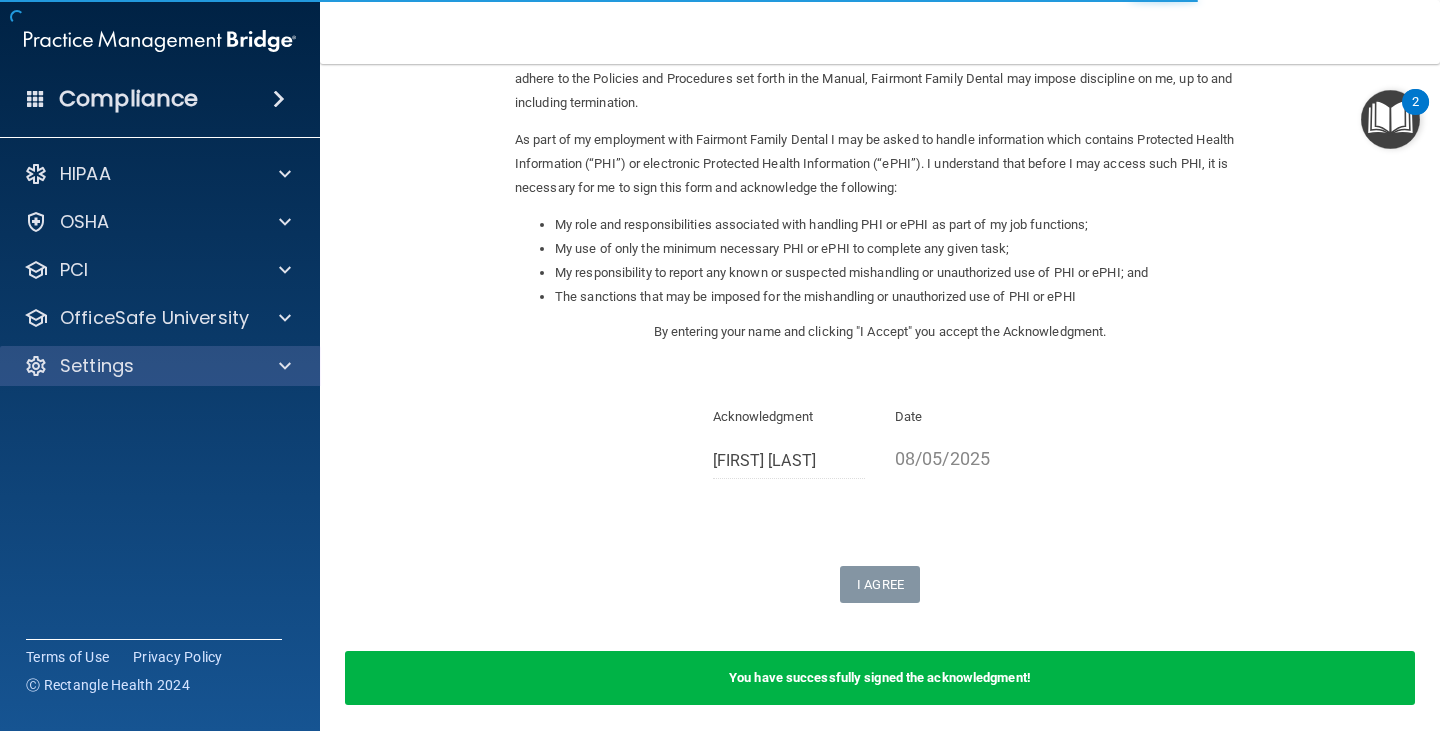 scroll, scrollTop: 263, scrollLeft: 0, axis: vertical 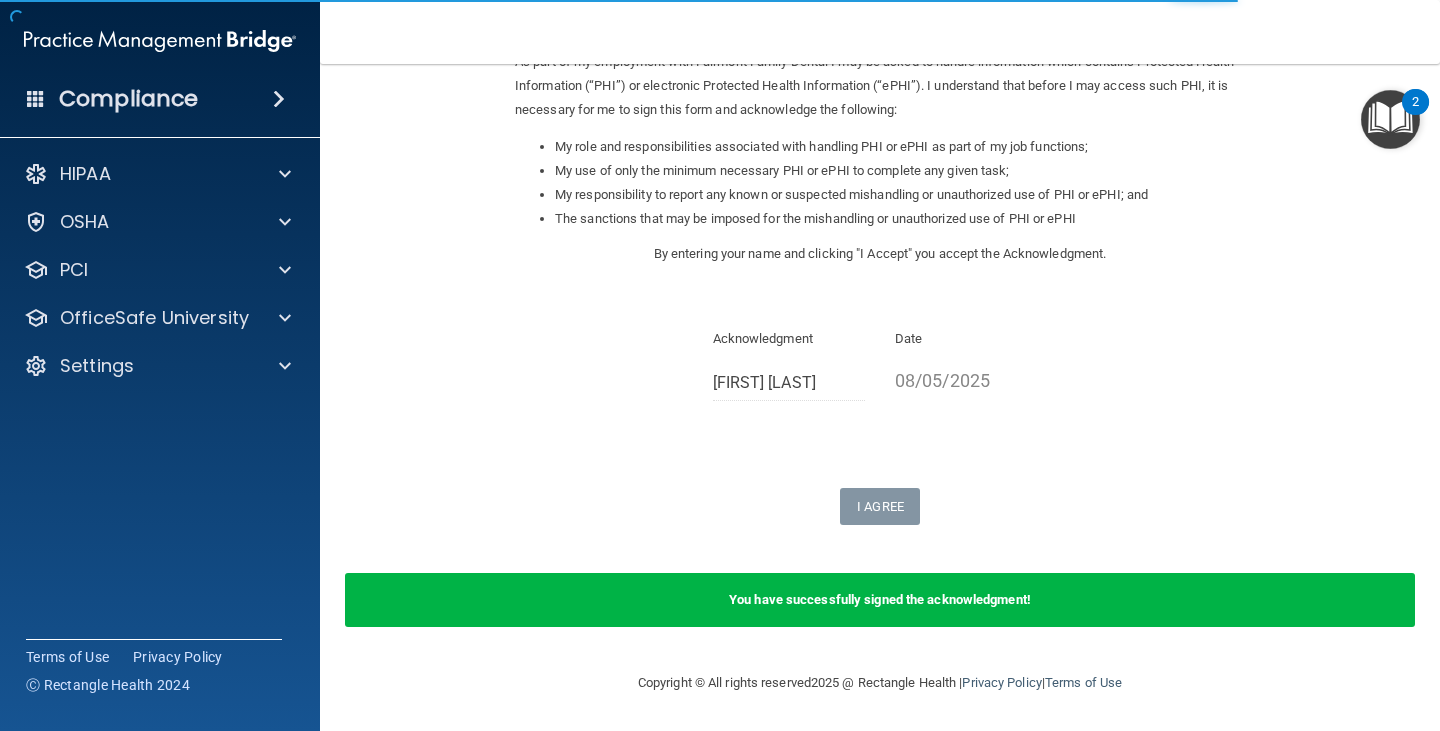 click on "HIPAA
Documents and Policies                 Report an Incident               Business Associates               Emergency Planning               Resources               HIPAA Checklist               HIPAA Risk Assessment
OSHA
Documents               Safety Data Sheets               Self-Assessment                Injury and Illness Report                Resources
PCI
PCI Compliance                Merchant Savings Calculator
OfficeSafe University
HIPAA Training                   OSHA Training                   Continuing Education
Settings
My Account               My Users               Services" at bounding box center [160, 274] 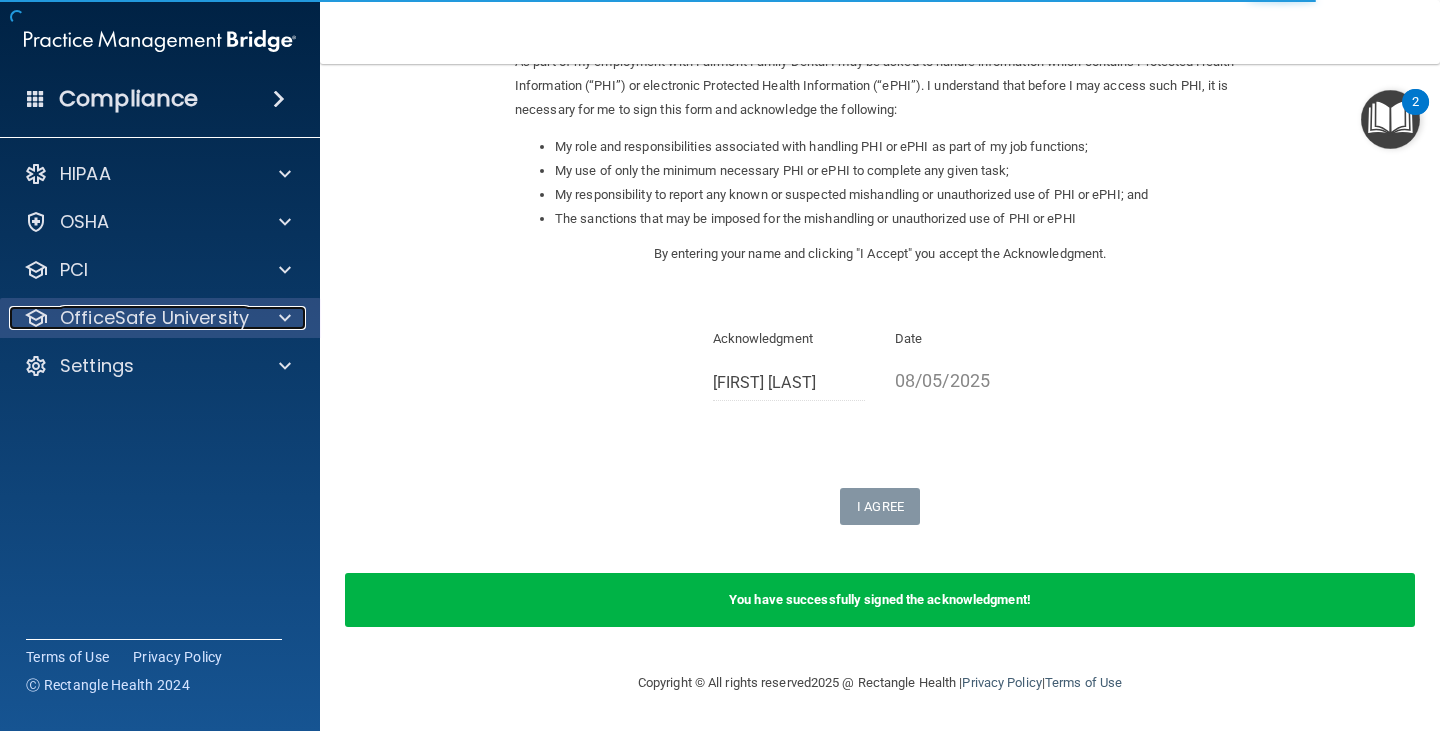 click on "OfficeSafe University" at bounding box center (154, 318) 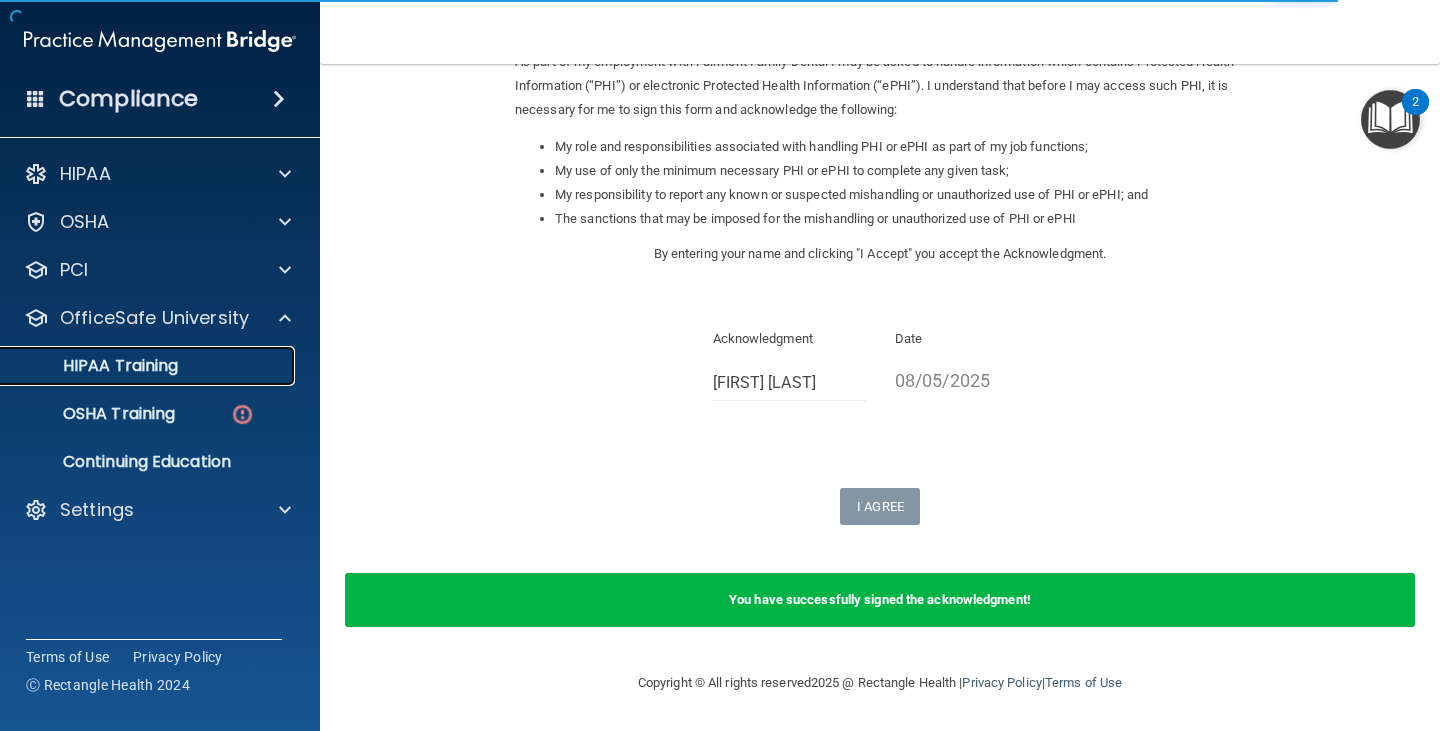 click on "HIPAA Training" at bounding box center [95, 366] 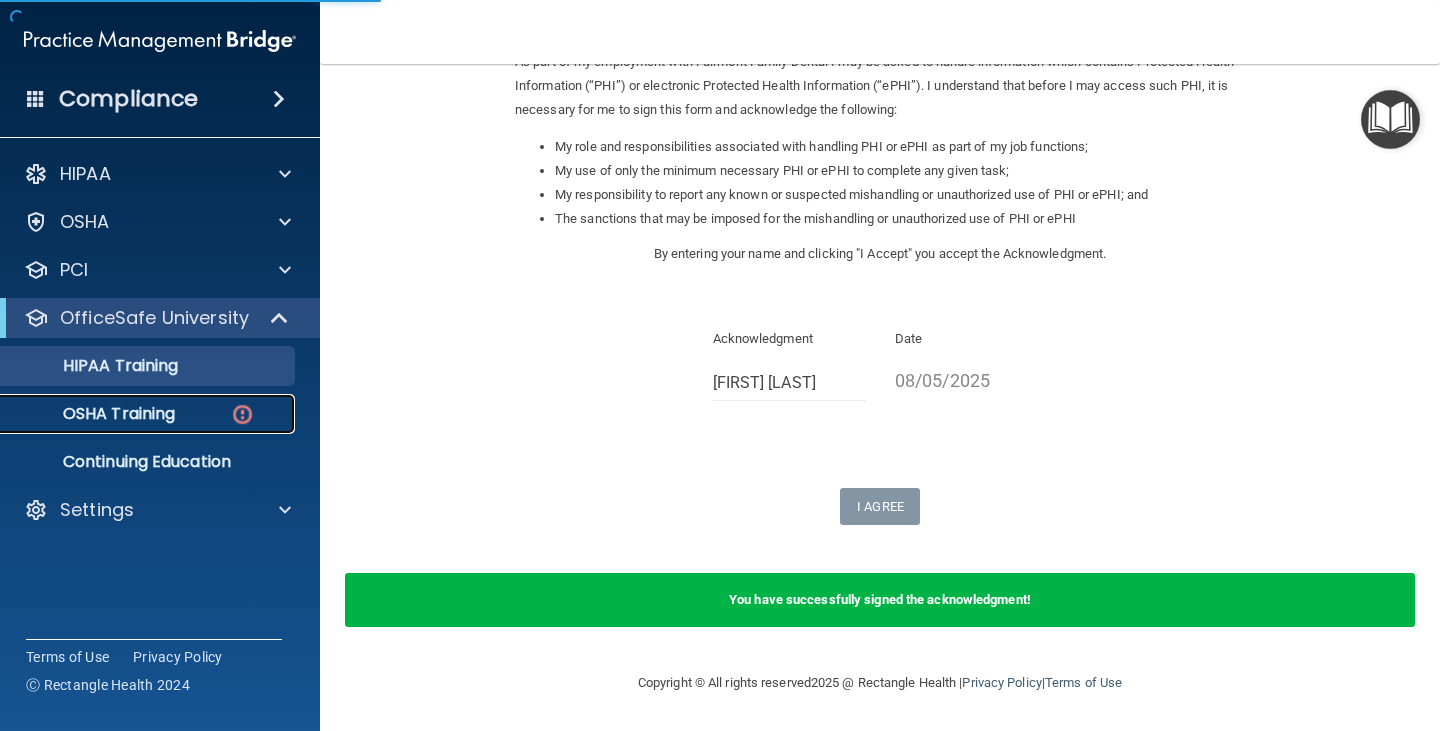 click on "OSHA Training" at bounding box center [94, 414] 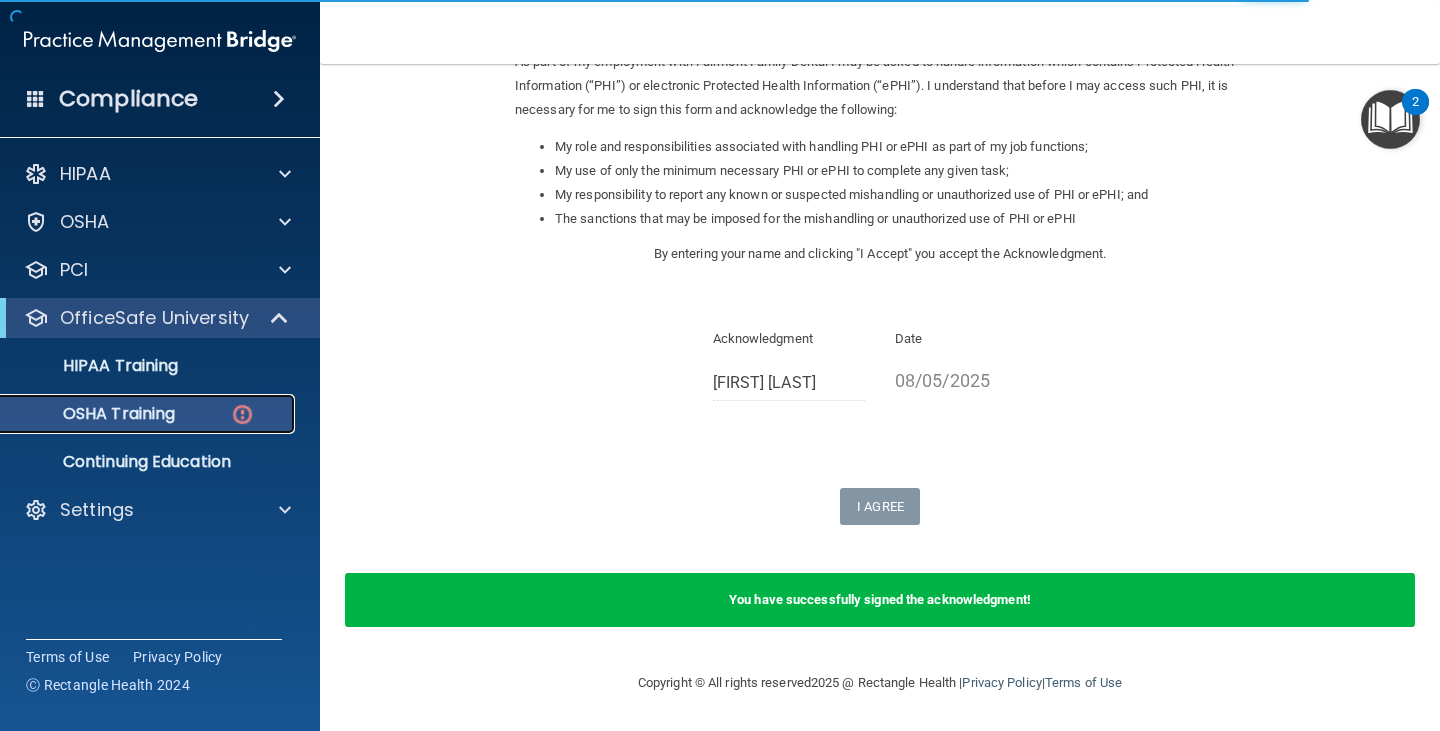 click on "OSHA Training" at bounding box center (94, 414) 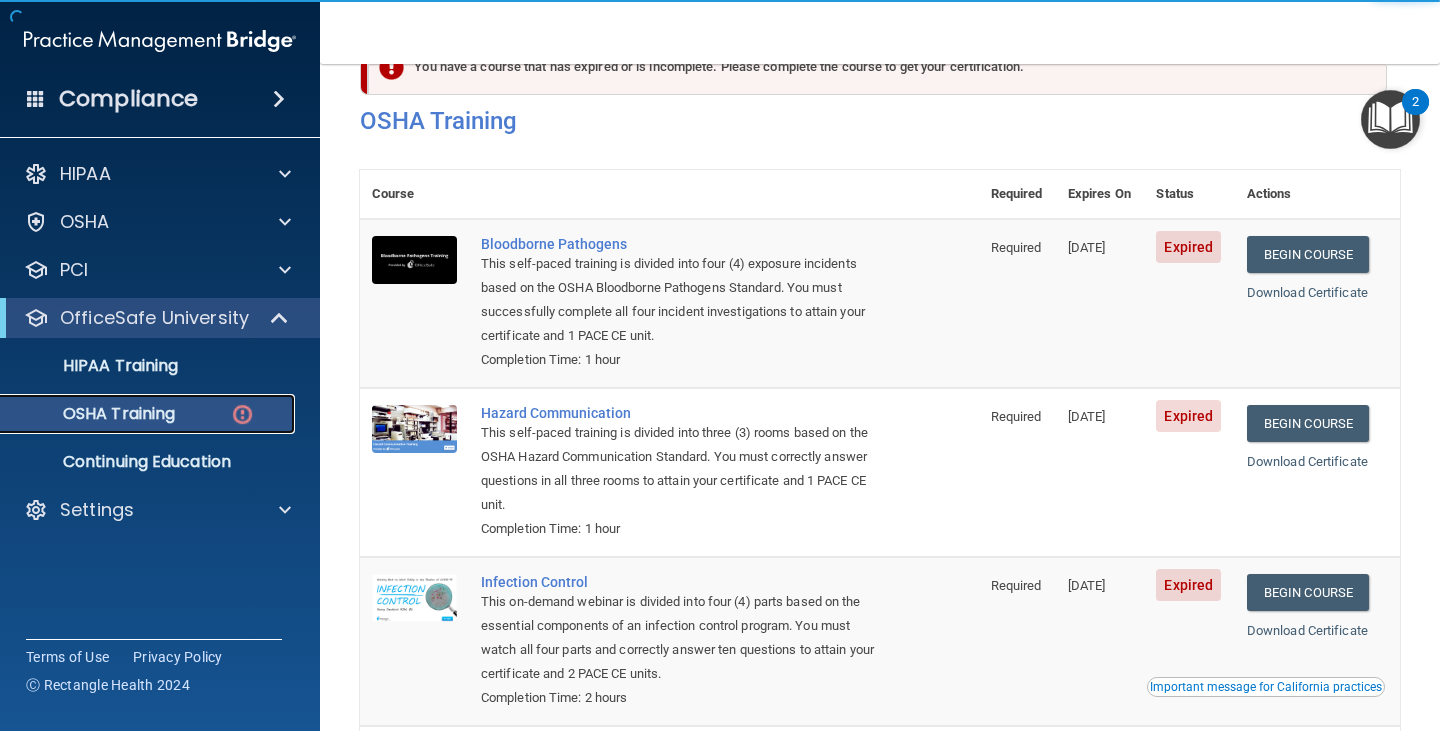 scroll, scrollTop: 9, scrollLeft: 0, axis: vertical 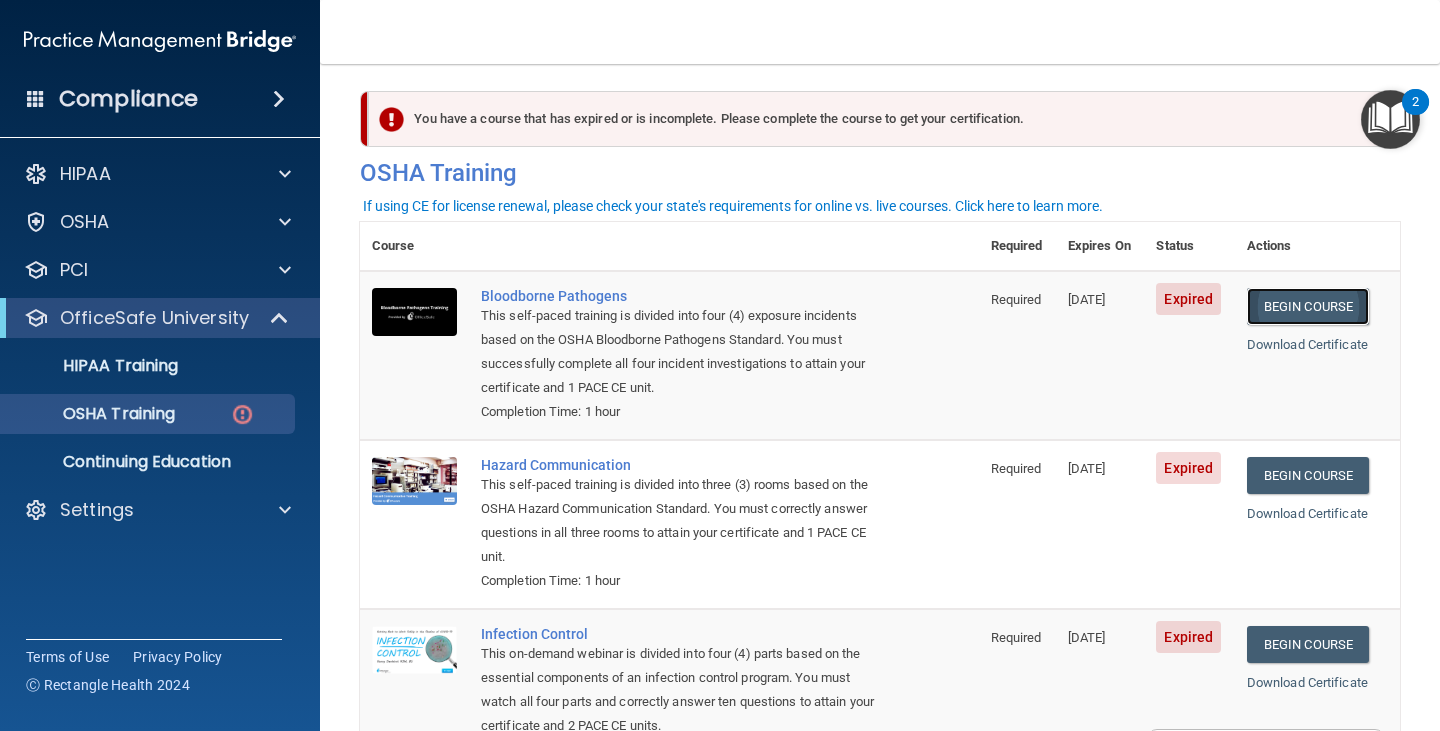click on "Begin Course" at bounding box center [1308, 306] 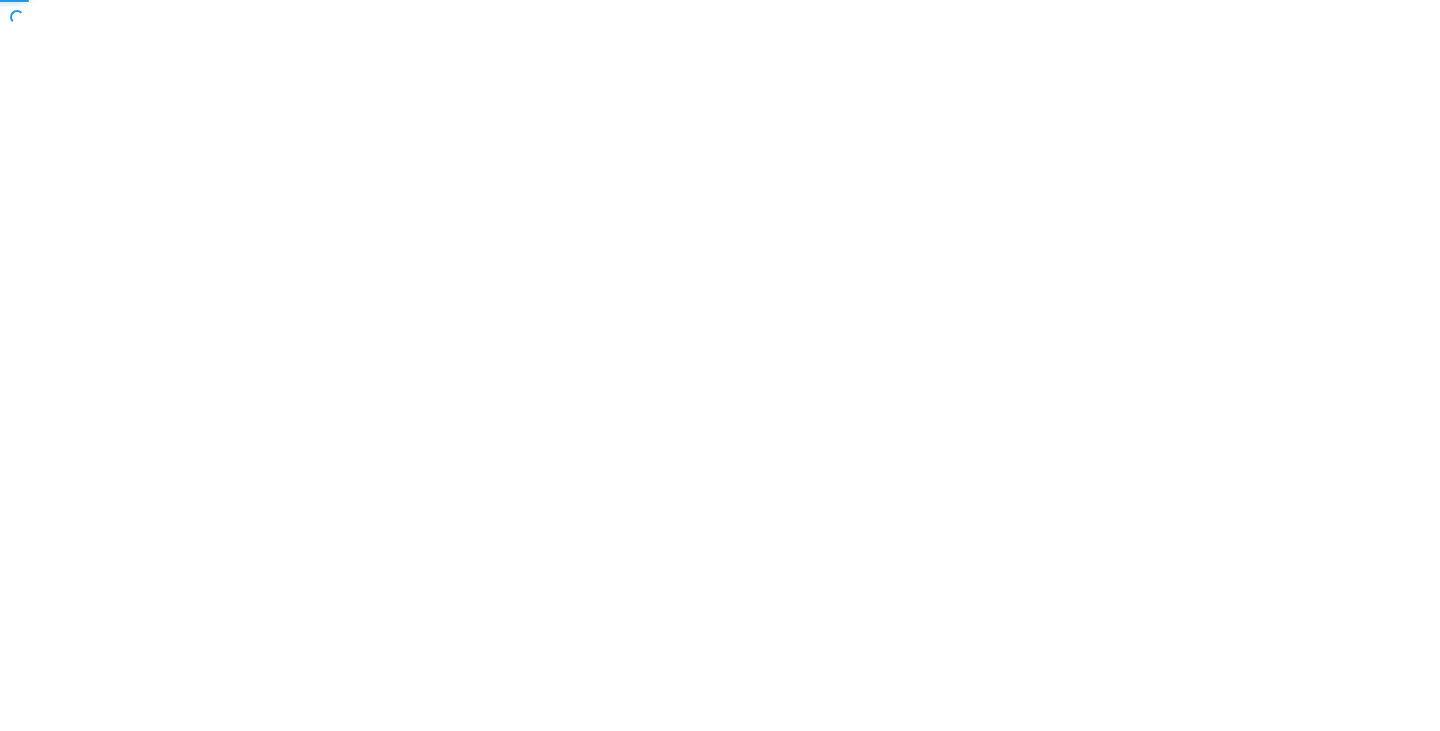 scroll, scrollTop: 0, scrollLeft: 0, axis: both 